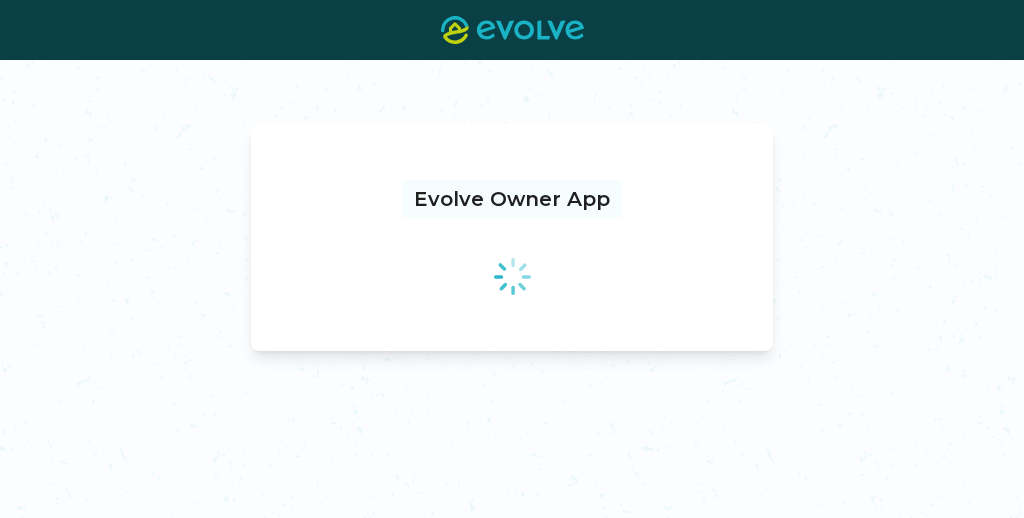 scroll, scrollTop: 0, scrollLeft: 0, axis: both 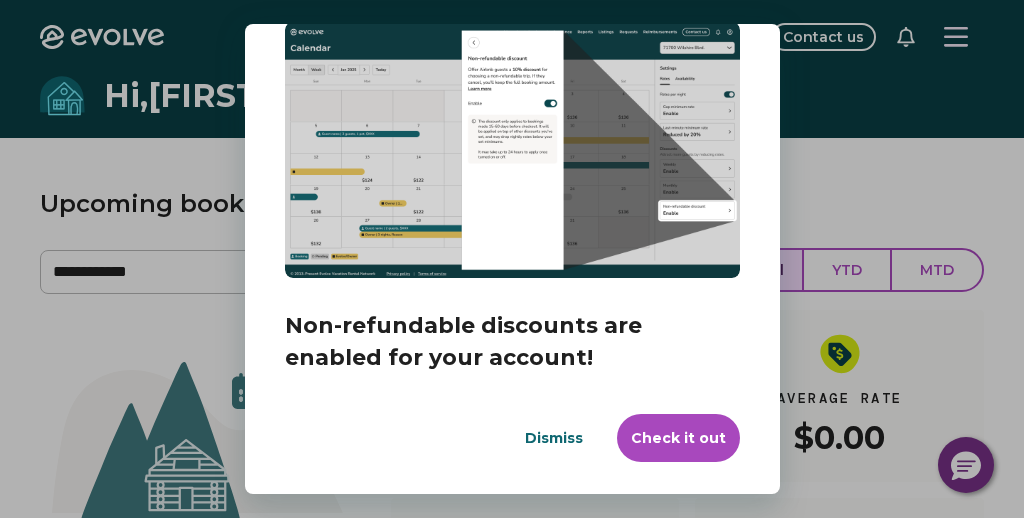 click on "Check it out" at bounding box center [678, 438] 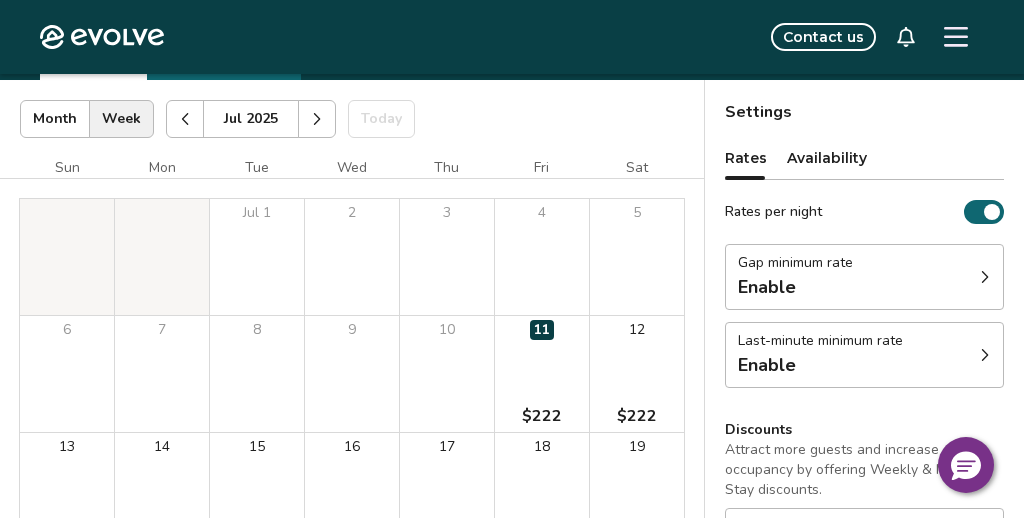 scroll, scrollTop: 80, scrollLeft: 0, axis: vertical 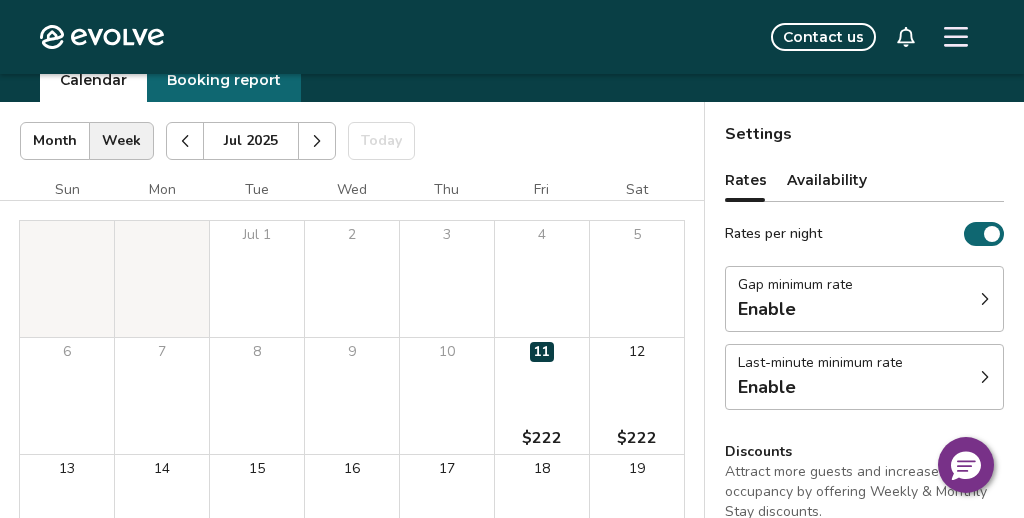 click on "Enable" at bounding box center [795, 309] 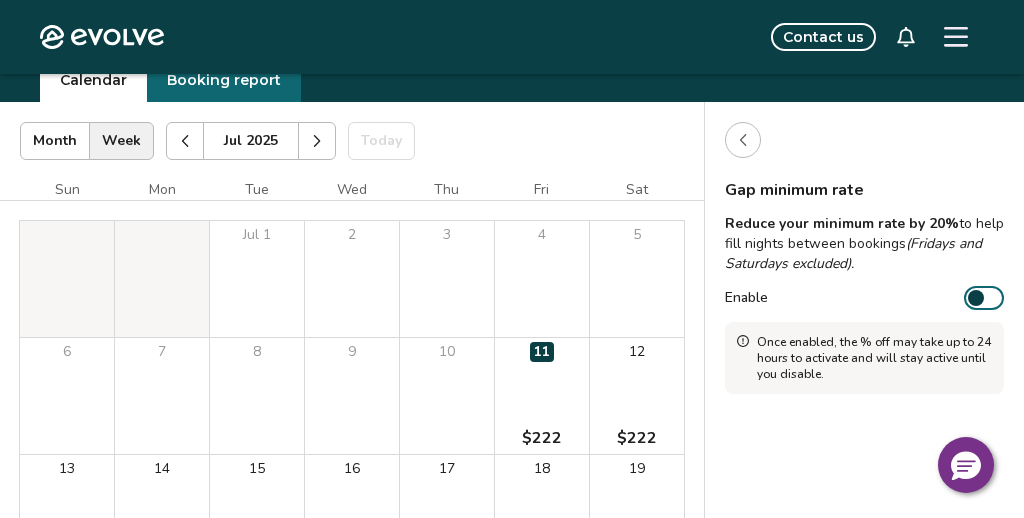 click on "Enable" at bounding box center [984, 298] 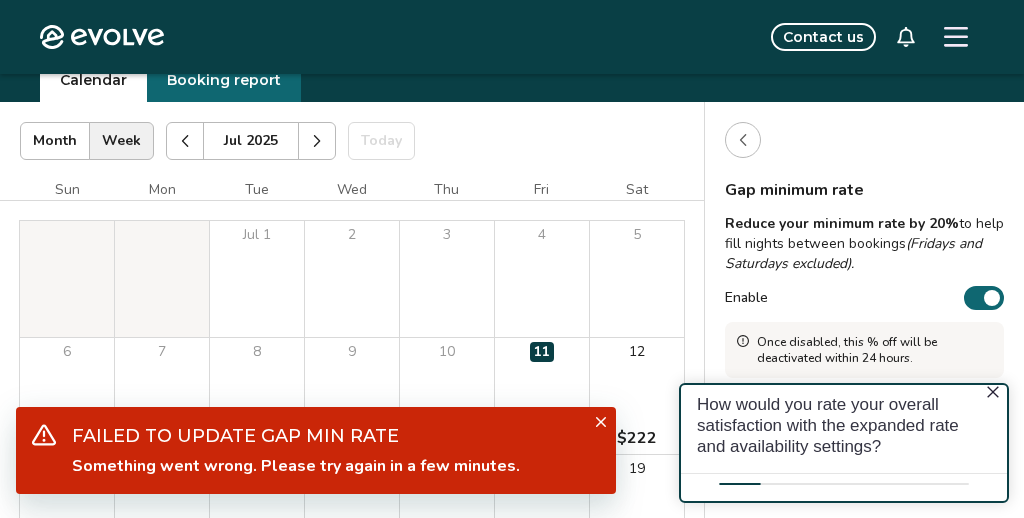 scroll, scrollTop: 0, scrollLeft: 0, axis: both 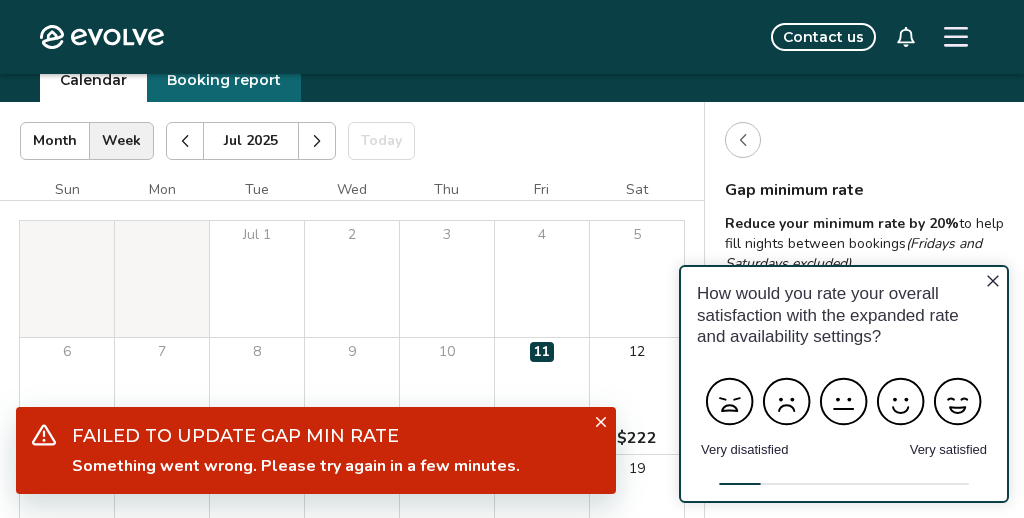 click 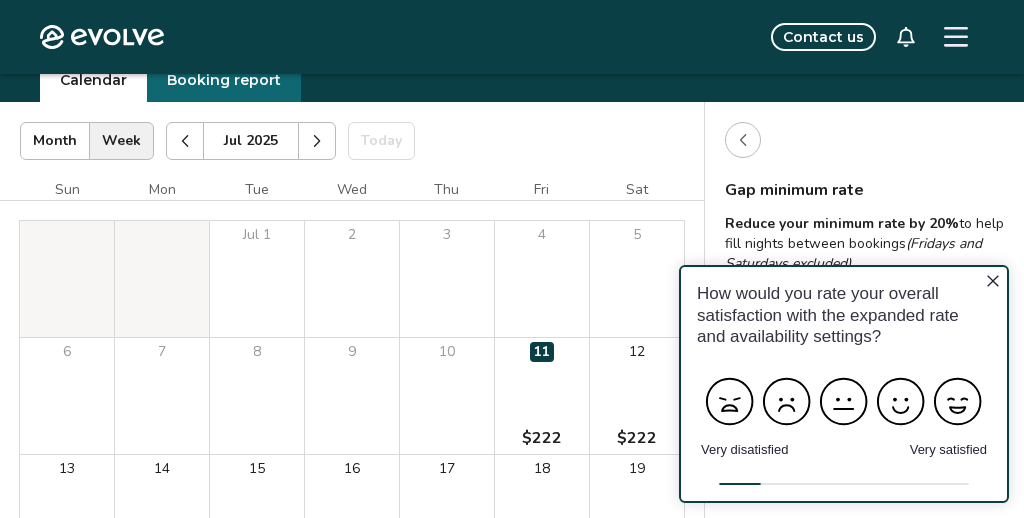 click 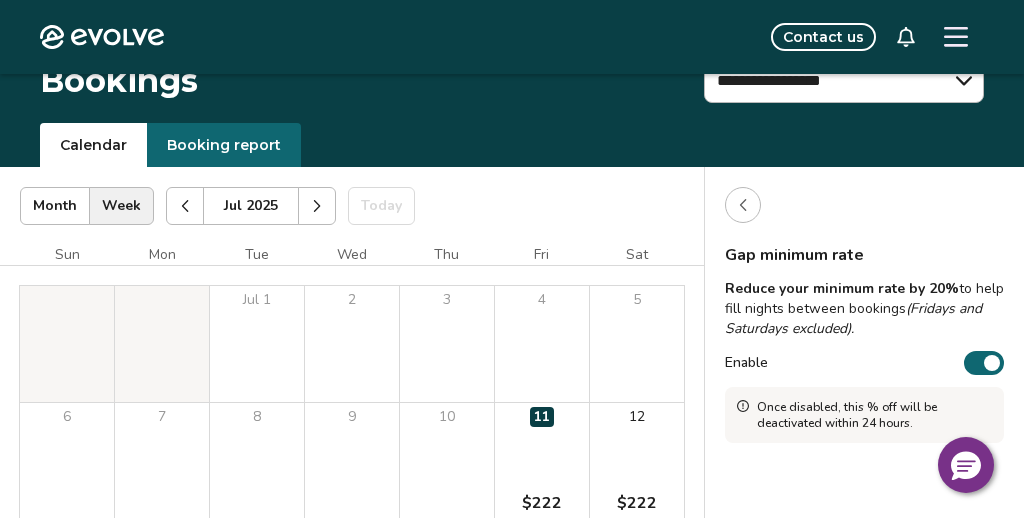scroll, scrollTop: 0, scrollLeft: 0, axis: both 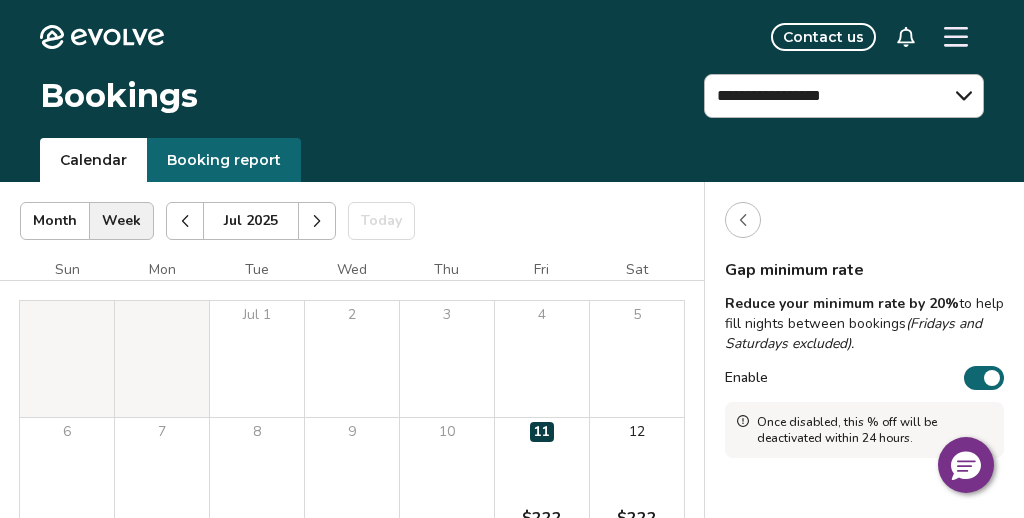 click 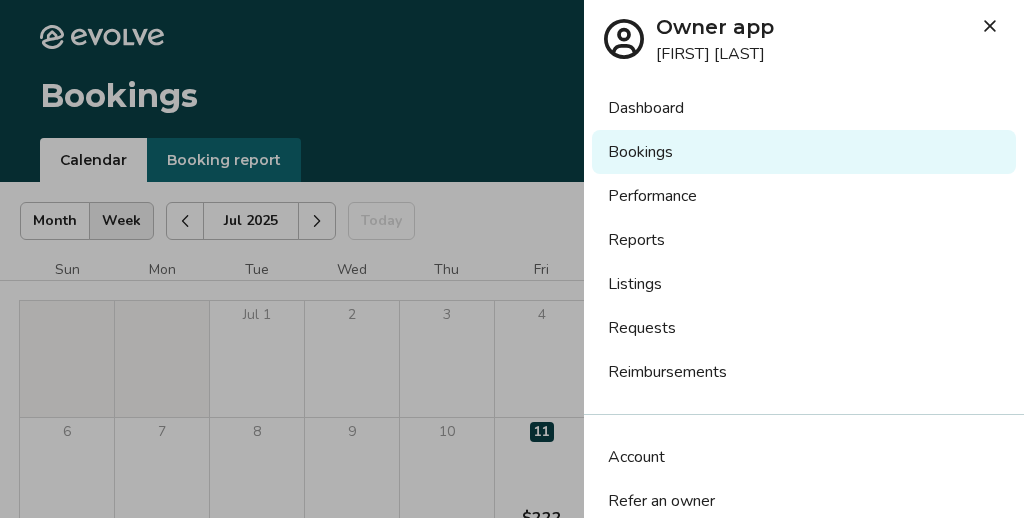 scroll, scrollTop: 0, scrollLeft: 0, axis: both 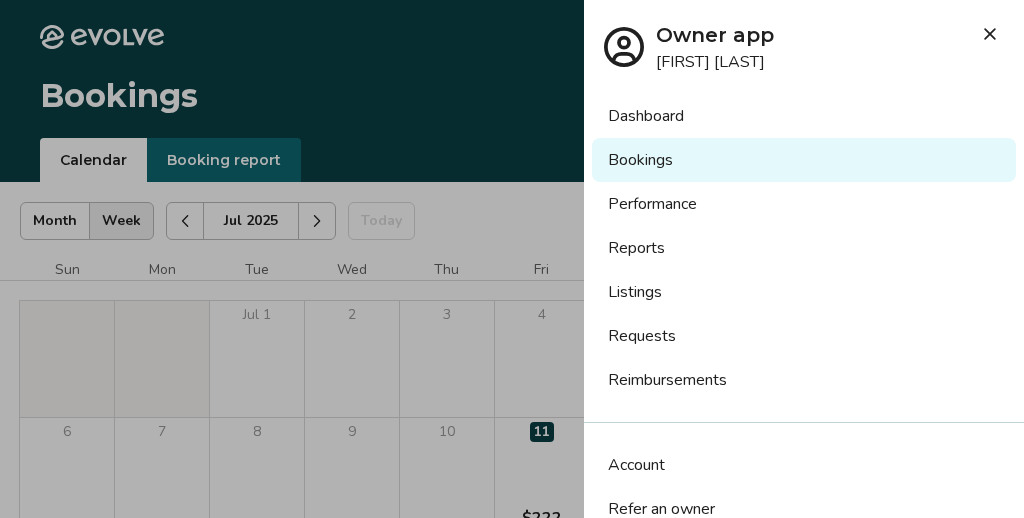 click 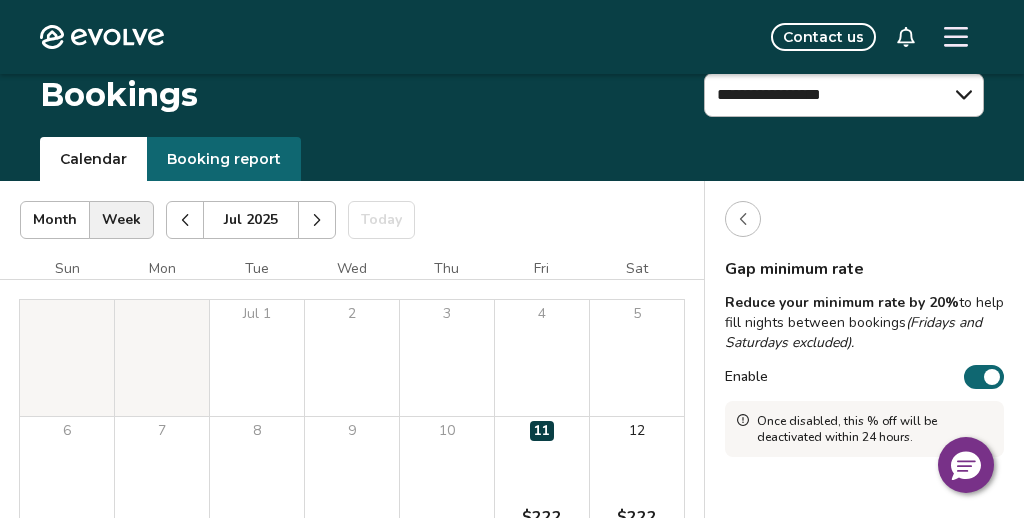 scroll, scrollTop: 0, scrollLeft: 0, axis: both 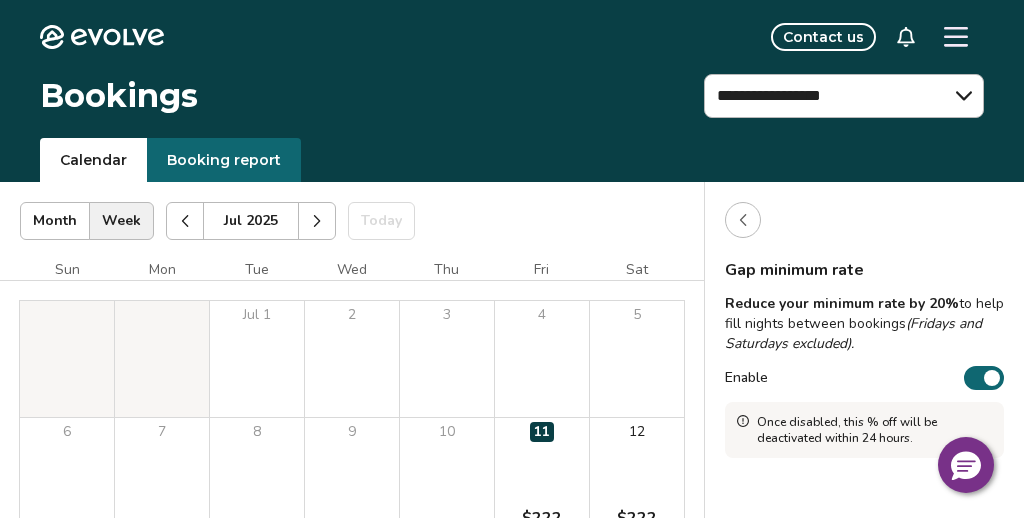 click 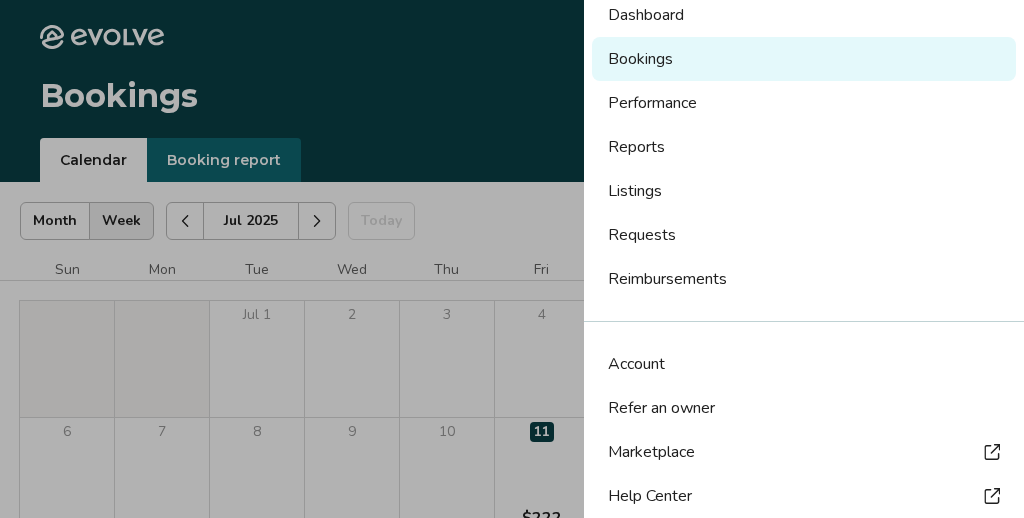 scroll, scrollTop: 104, scrollLeft: 0, axis: vertical 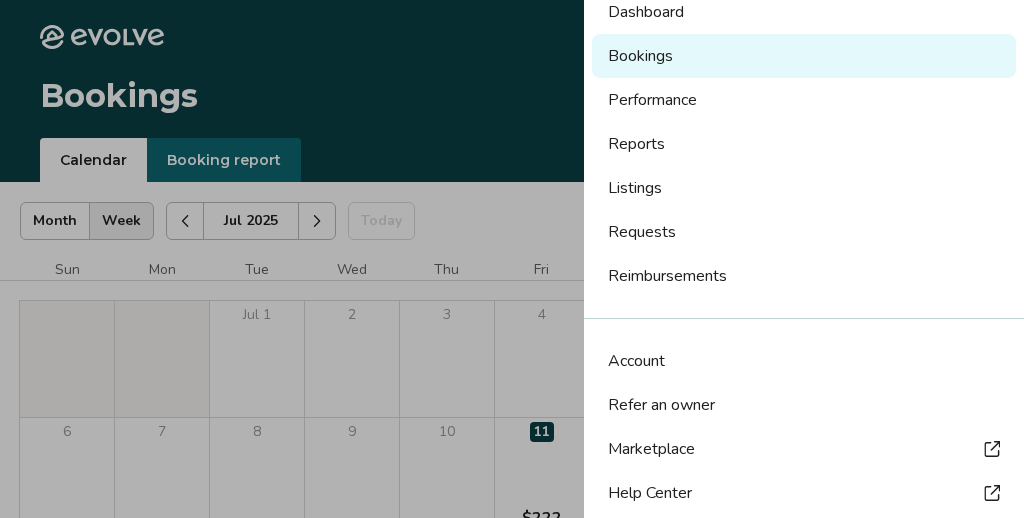click on "Account" at bounding box center (804, 361) 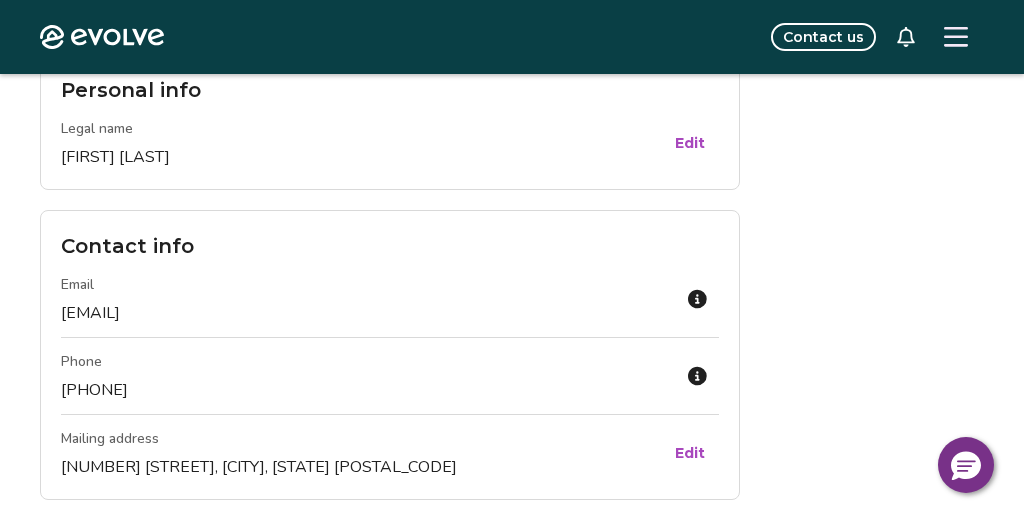scroll, scrollTop: 79, scrollLeft: 0, axis: vertical 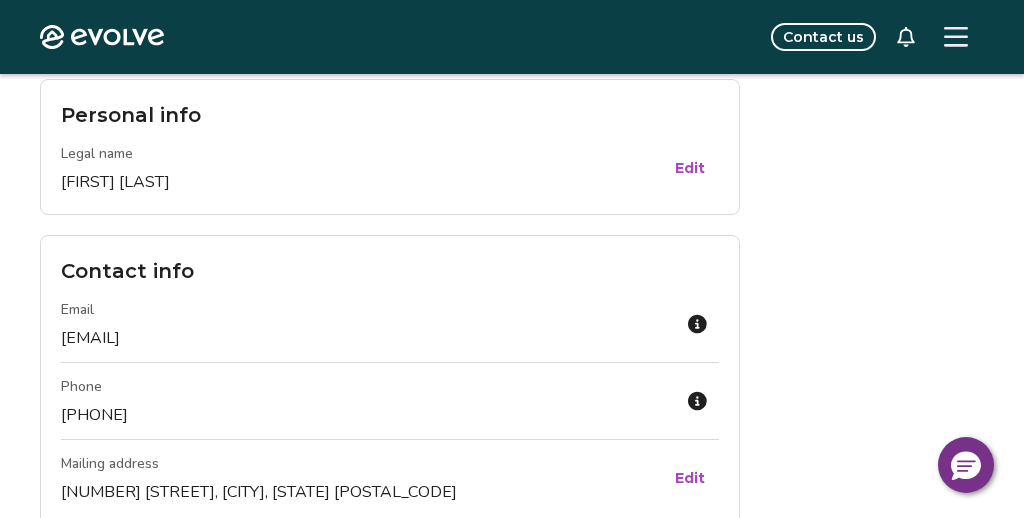 click 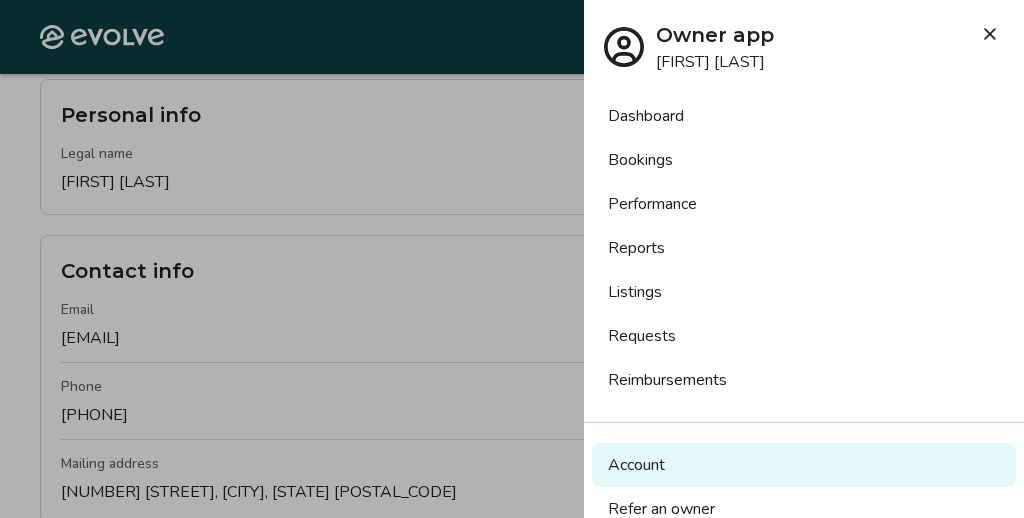 click on "Bookings" at bounding box center [804, 160] 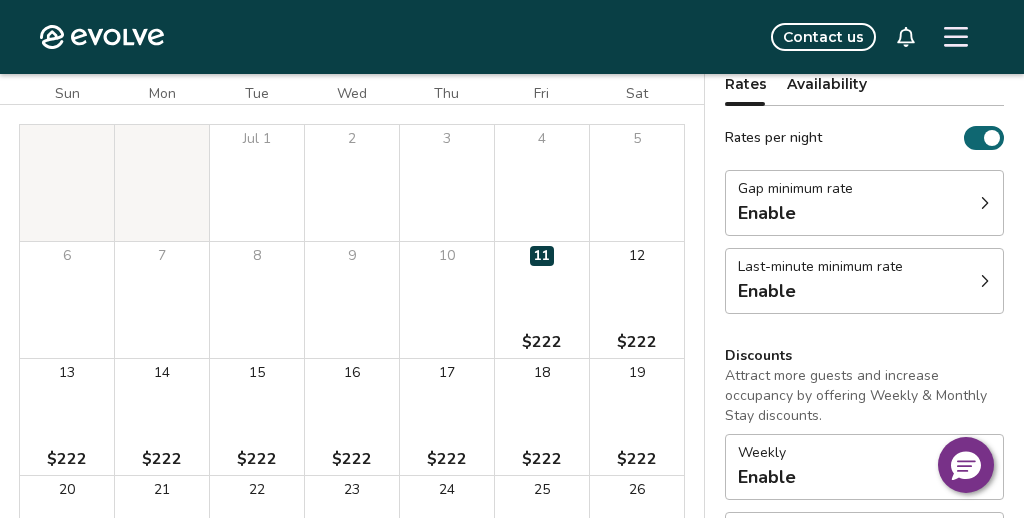 scroll, scrollTop: 179, scrollLeft: 0, axis: vertical 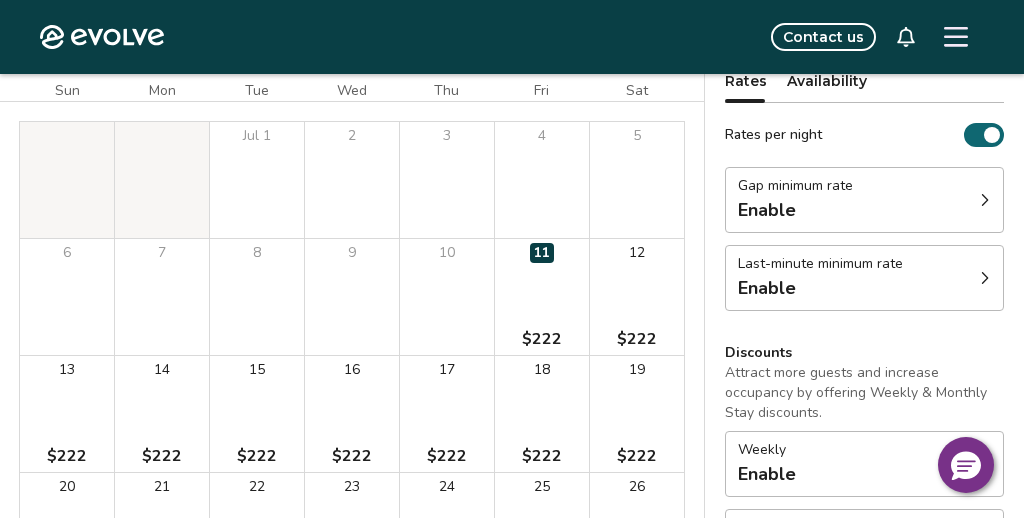 click on "Enable" at bounding box center (767, 288) 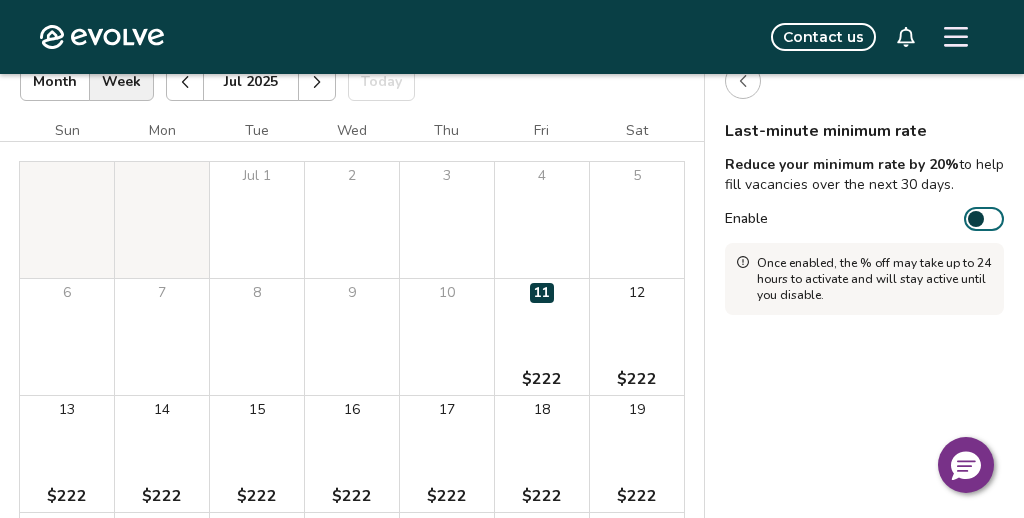 scroll, scrollTop: 148, scrollLeft: 0, axis: vertical 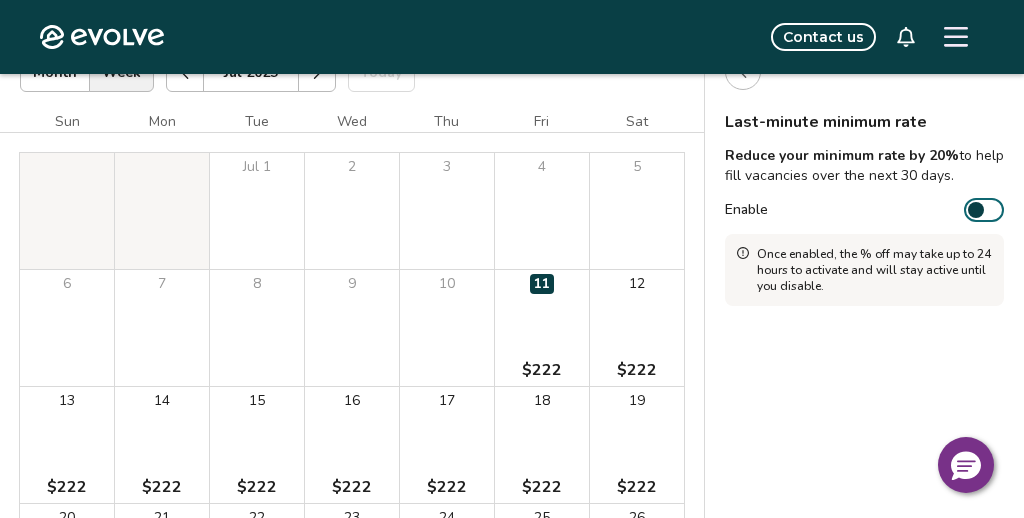 click 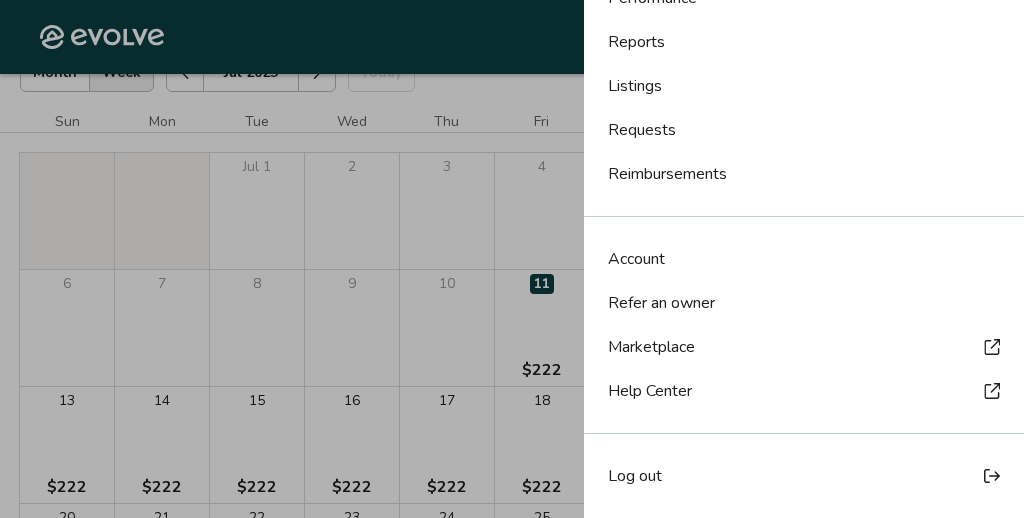 scroll, scrollTop: 0, scrollLeft: 0, axis: both 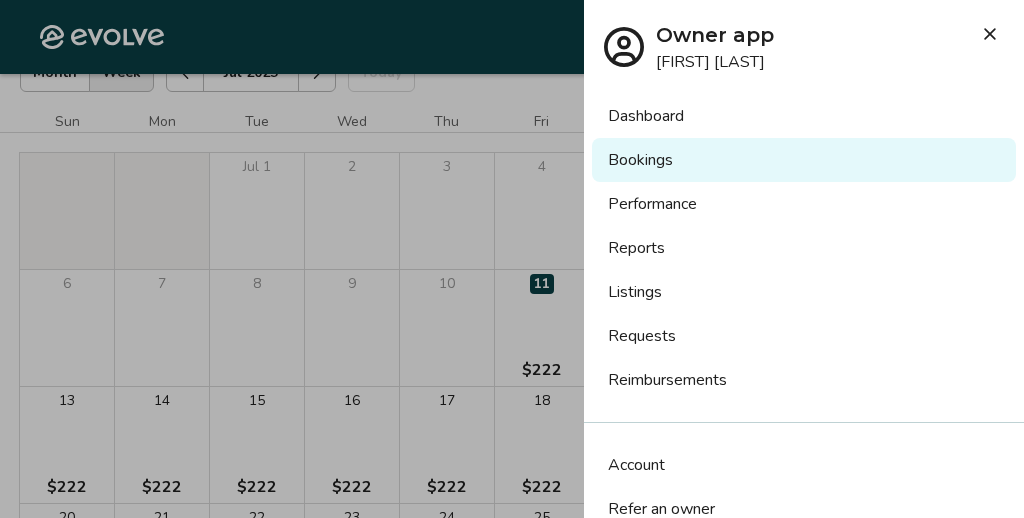click on "Listings" at bounding box center [804, 292] 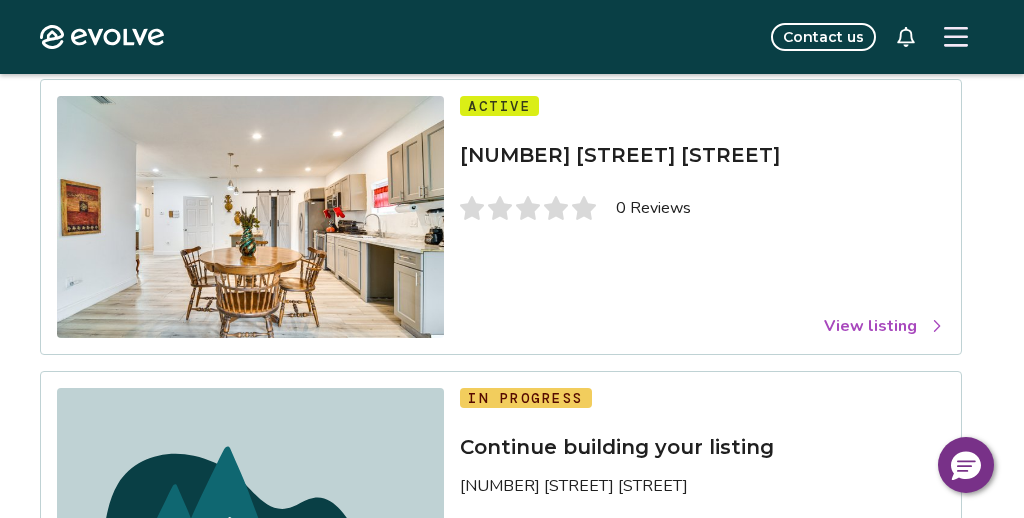 scroll, scrollTop: 0, scrollLeft: 0, axis: both 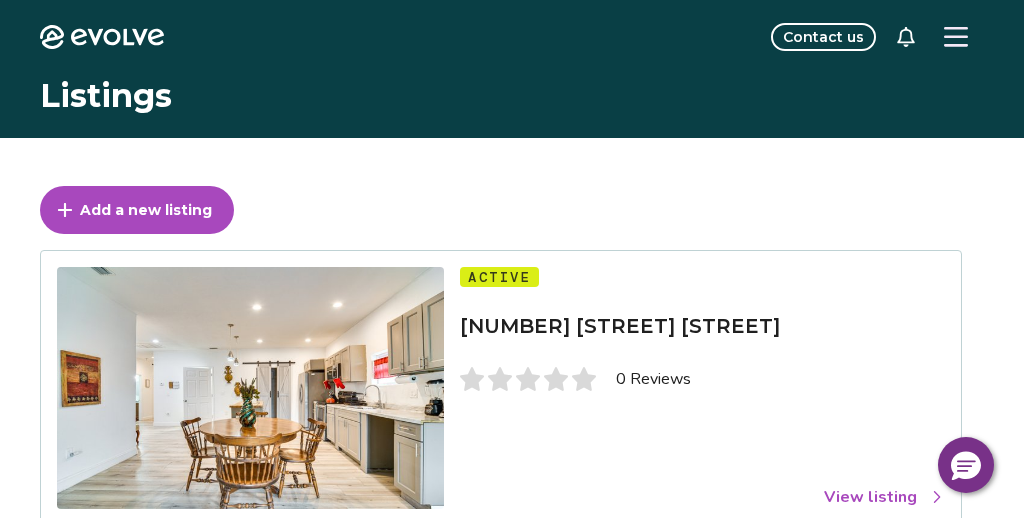 click 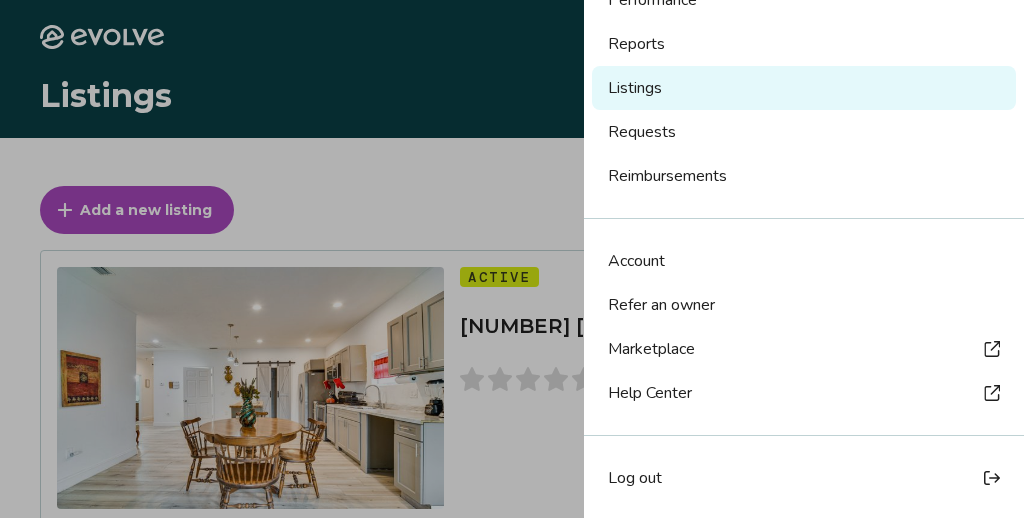 scroll, scrollTop: 206, scrollLeft: 0, axis: vertical 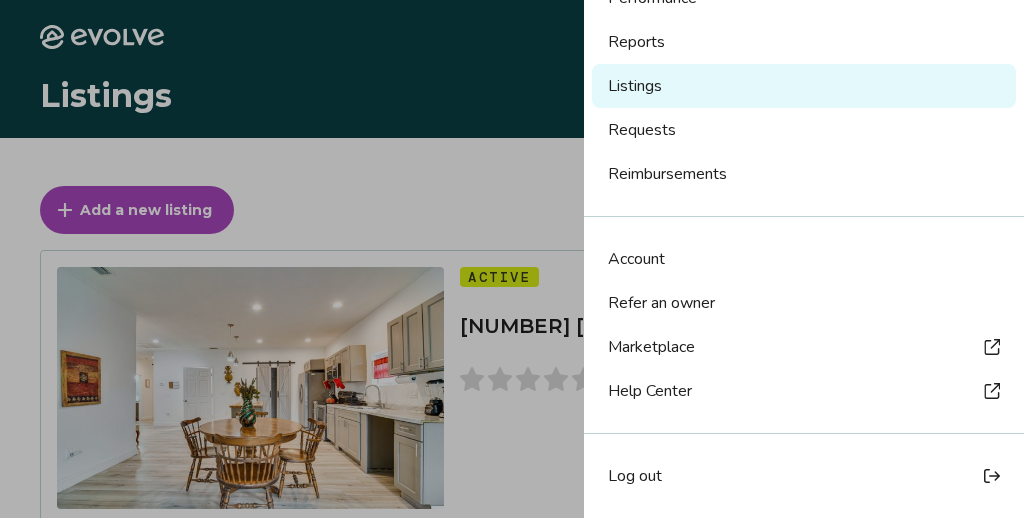 click on "Help Center" at bounding box center (650, 391) 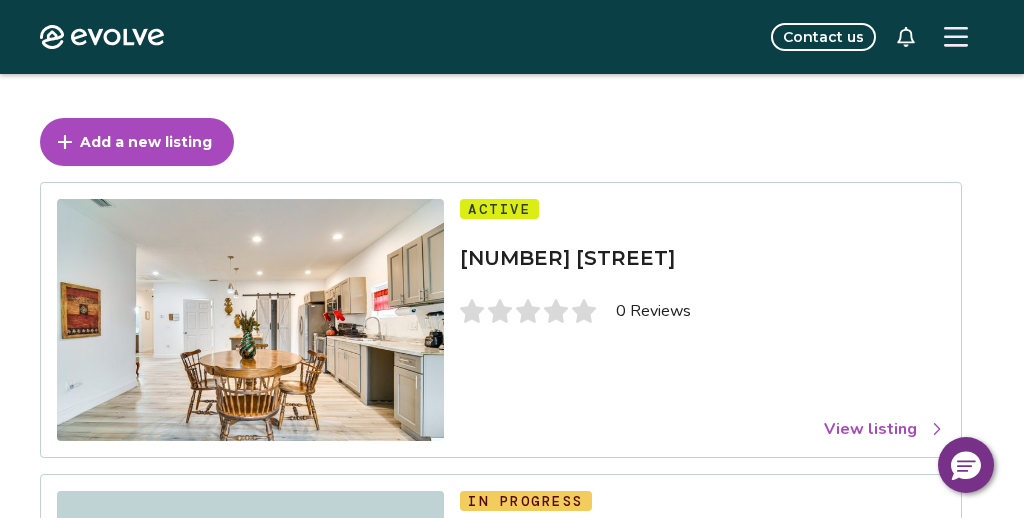 scroll, scrollTop: 62, scrollLeft: 0, axis: vertical 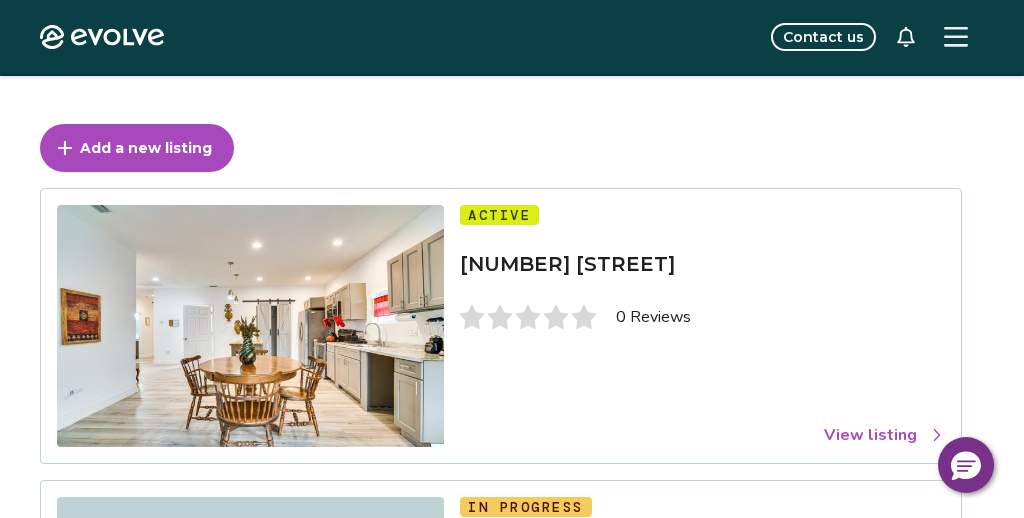 click on "View listing" at bounding box center (884, 435) 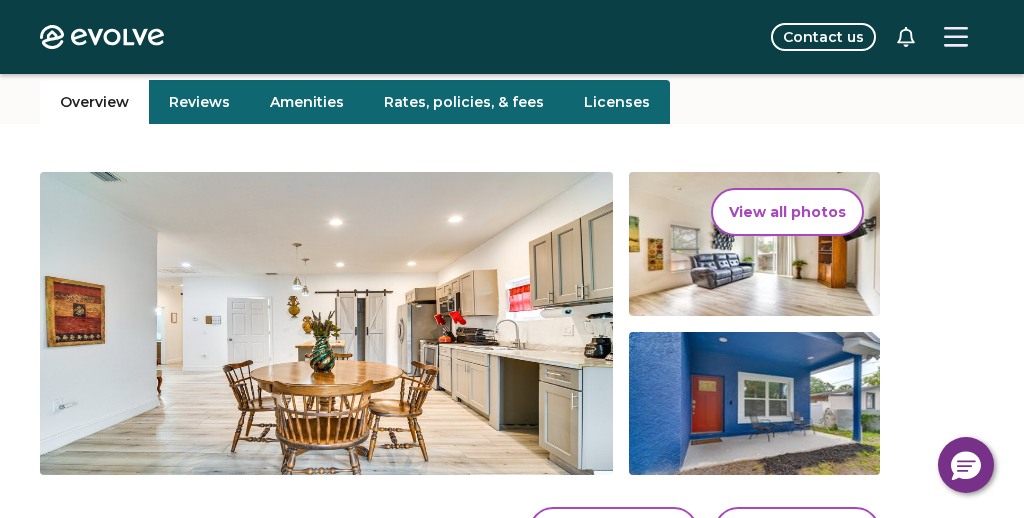 scroll, scrollTop: 35, scrollLeft: 0, axis: vertical 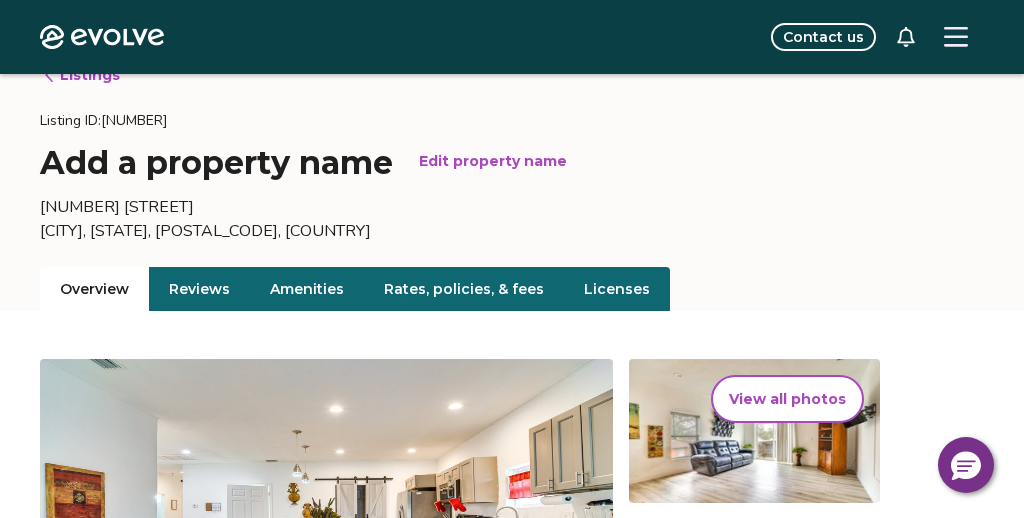 click on "Rates, policies, & fees" at bounding box center [464, 289] 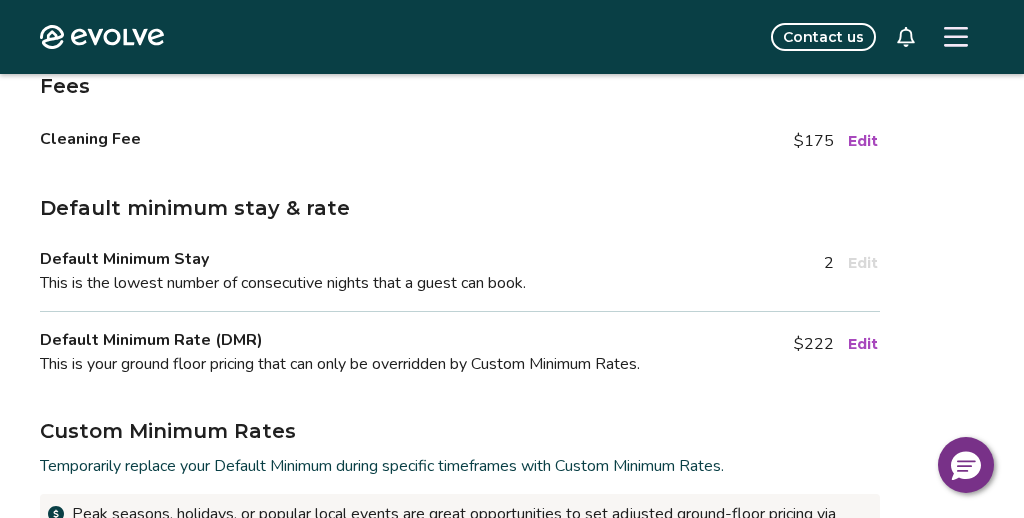 scroll, scrollTop: 328, scrollLeft: 0, axis: vertical 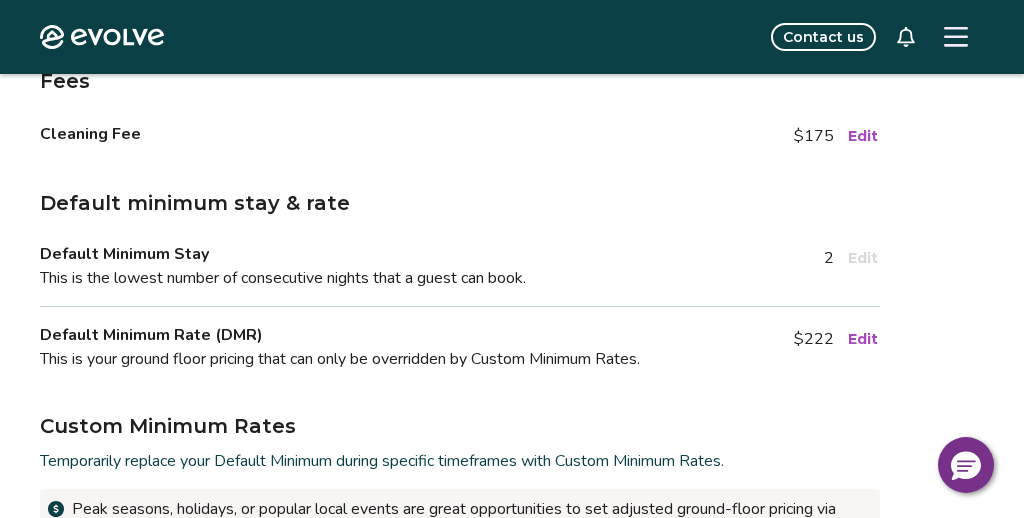 click on "Edit" at bounding box center (863, 339) 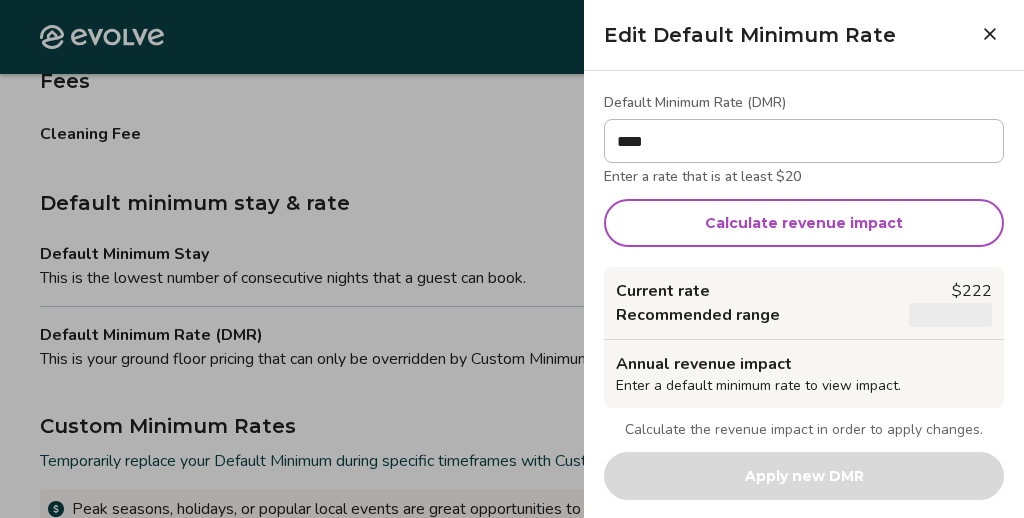 click on "Calculate revenue impact" at bounding box center [804, 223] 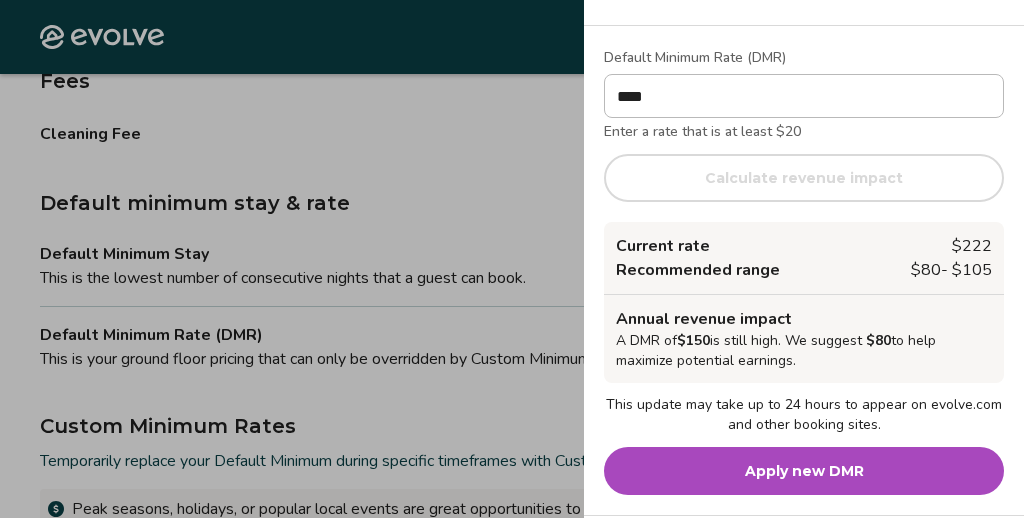 scroll, scrollTop: 51, scrollLeft: 0, axis: vertical 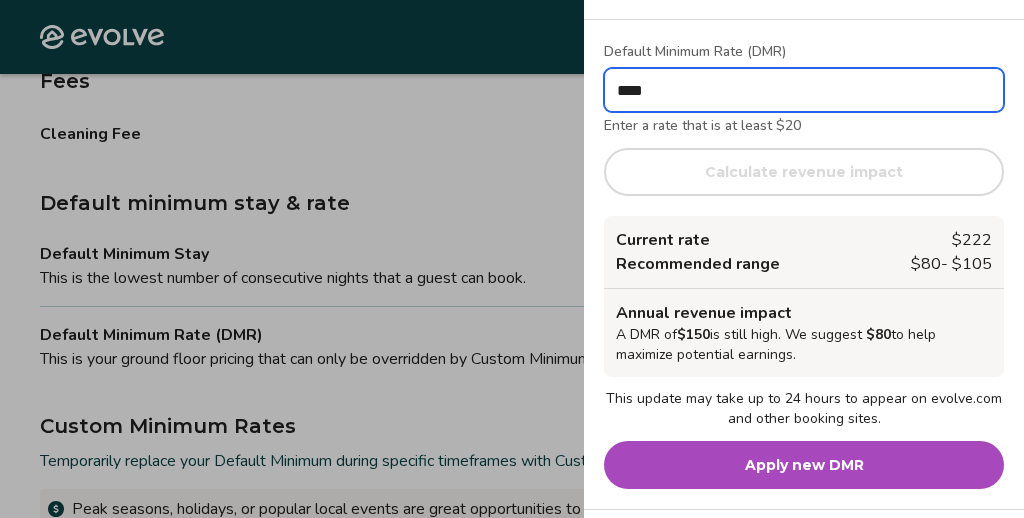 click on "****" at bounding box center (804, 90) 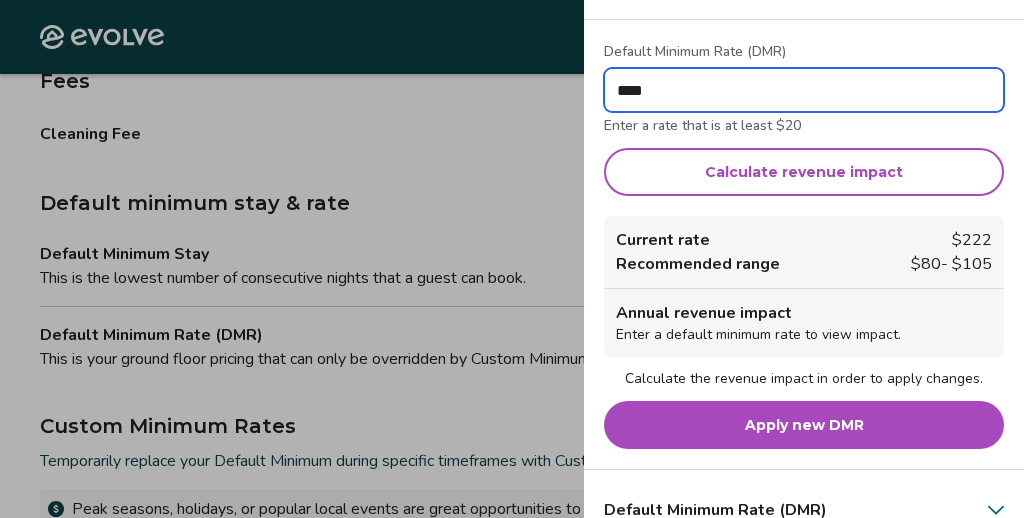 type on "****" 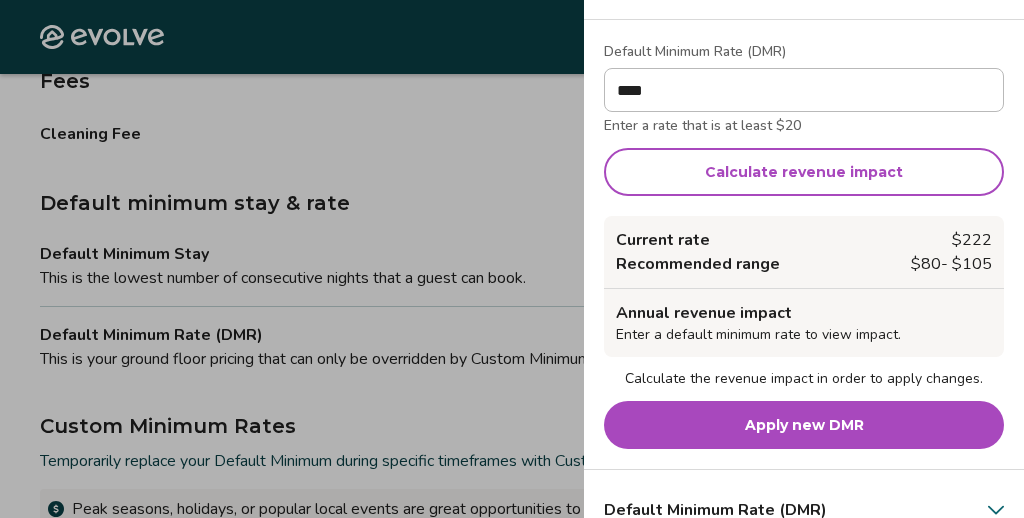 click on "Calculate revenue impact" at bounding box center [804, 172] 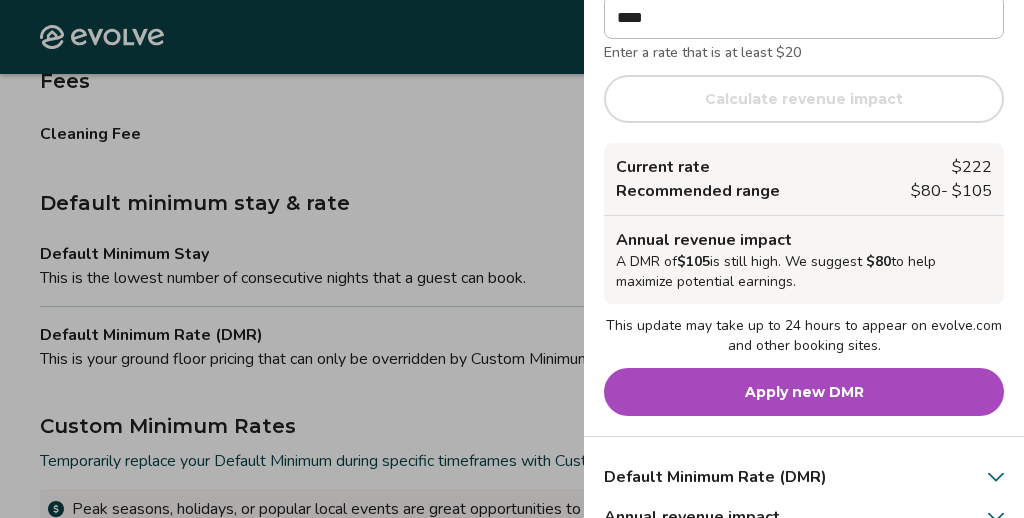 scroll, scrollTop: 158, scrollLeft: 0, axis: vertical 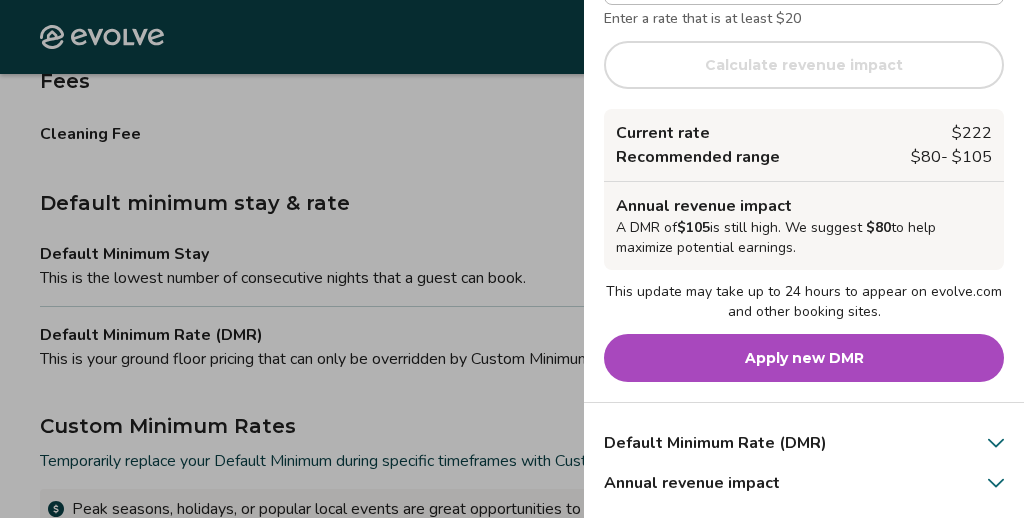 click on "Apply new DMR" at bounding box center (804, 358) 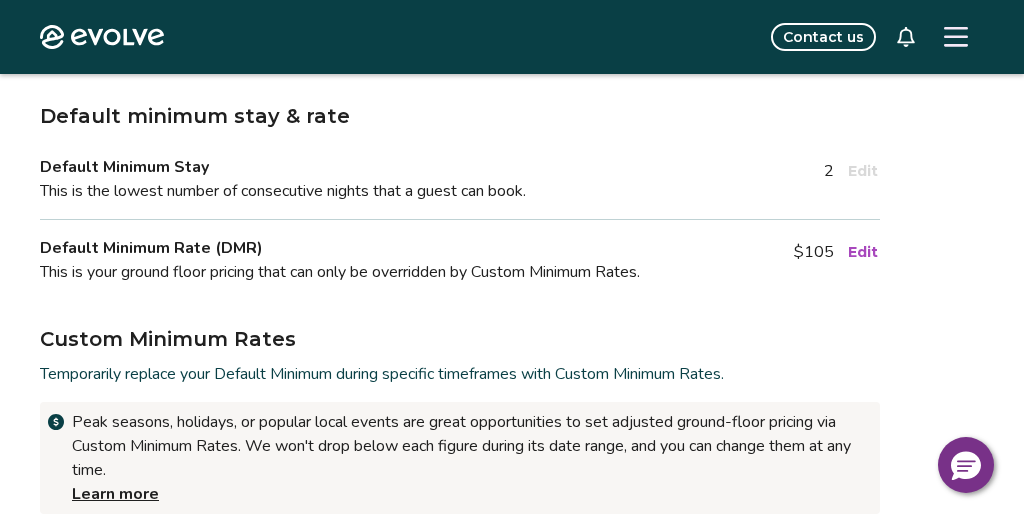 scroll, scrollTop: 232, scrollLeft: 0, axis: vertical 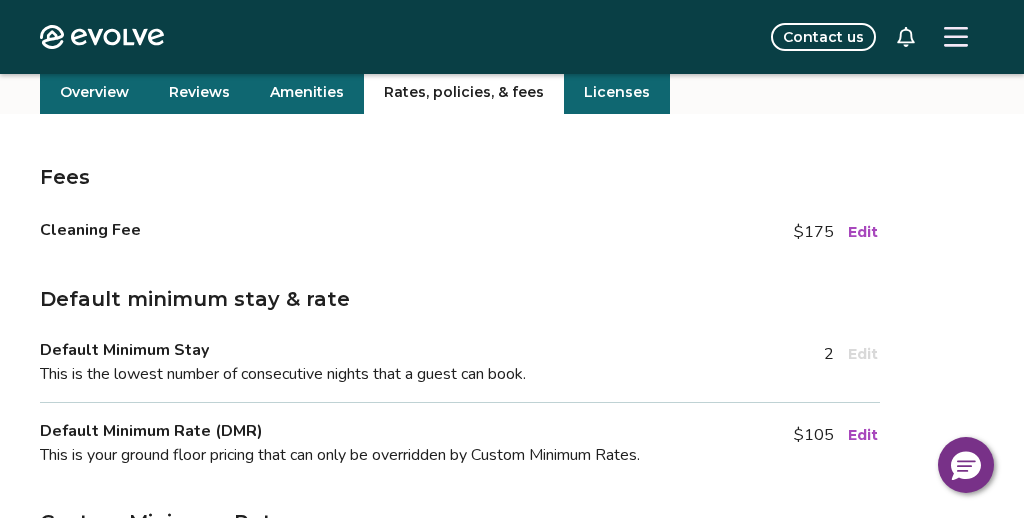 click on "2" at bounding box center (829, 354) 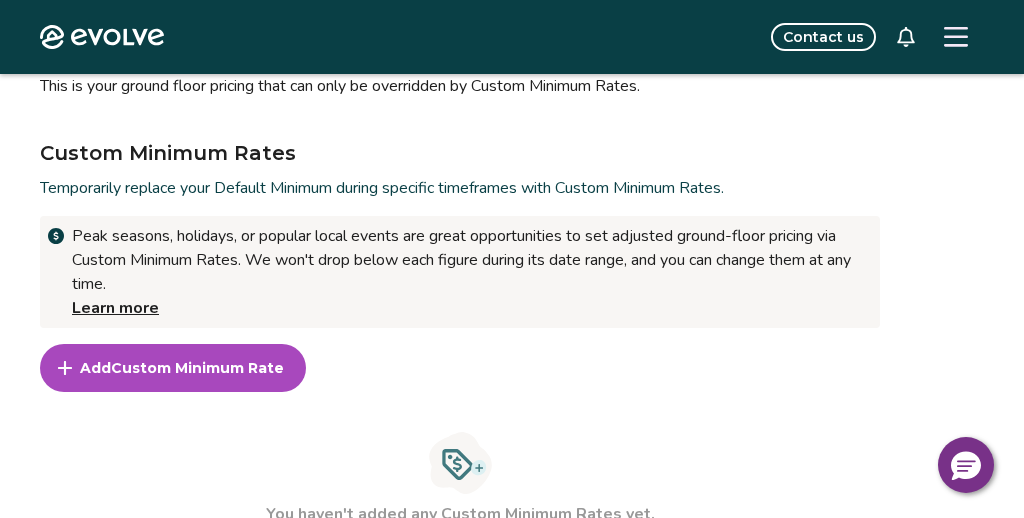 scroll, scrollTop: 602, scrollLeft: 0, axis: vertical 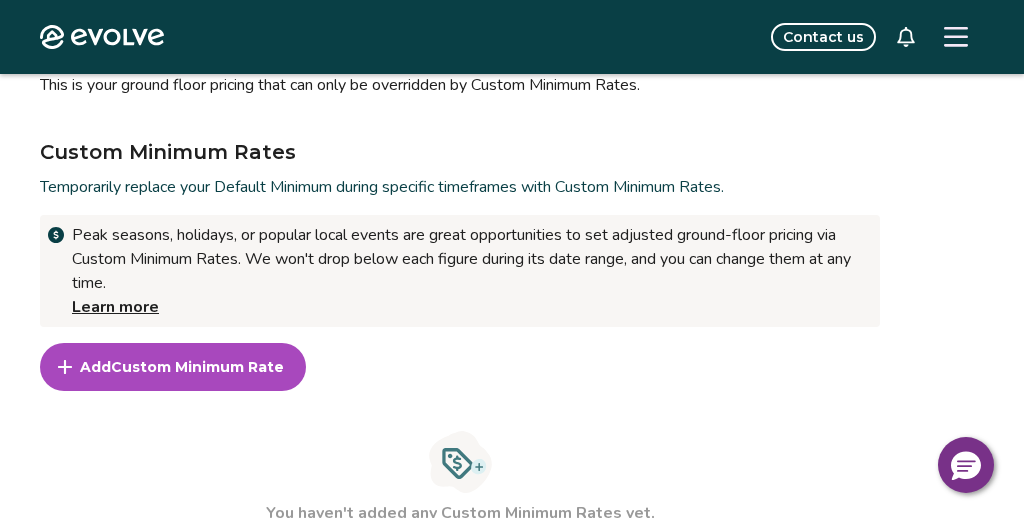 click on "Custom Minimum Rate" at bounding box center [197, 367] 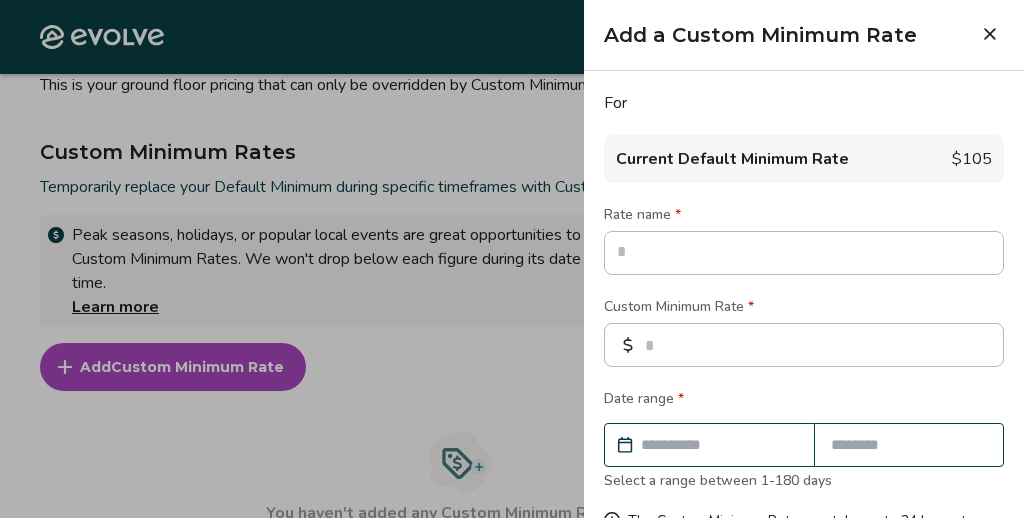 click at bounding box center (719, 445) 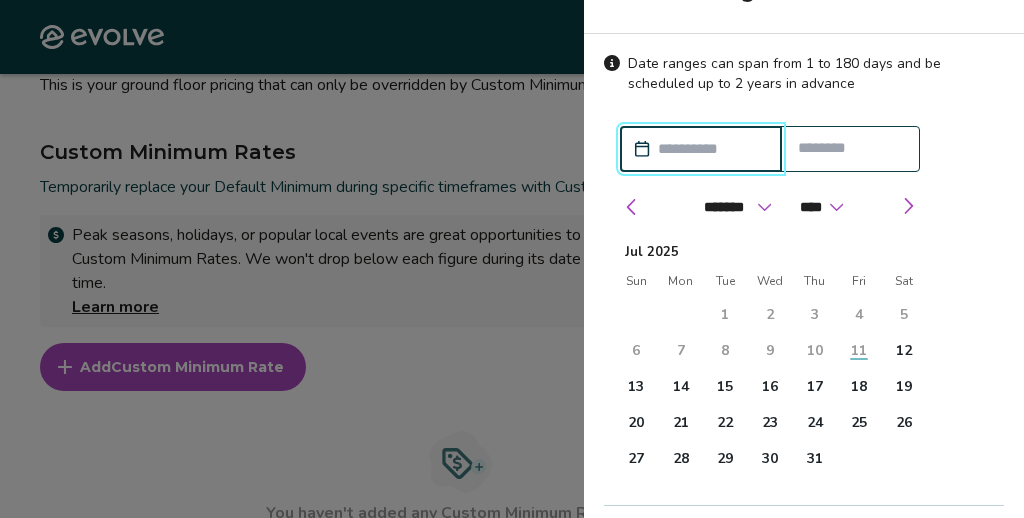 scroll, scrollTop: 56, scrollLeft: 0, axis: vertical 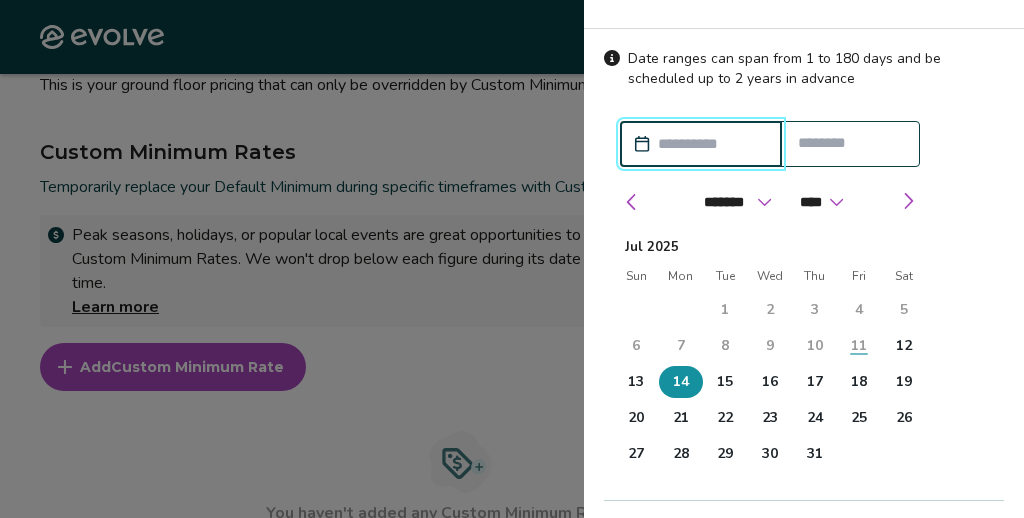 click on "14" at bounding box center [681, 382] 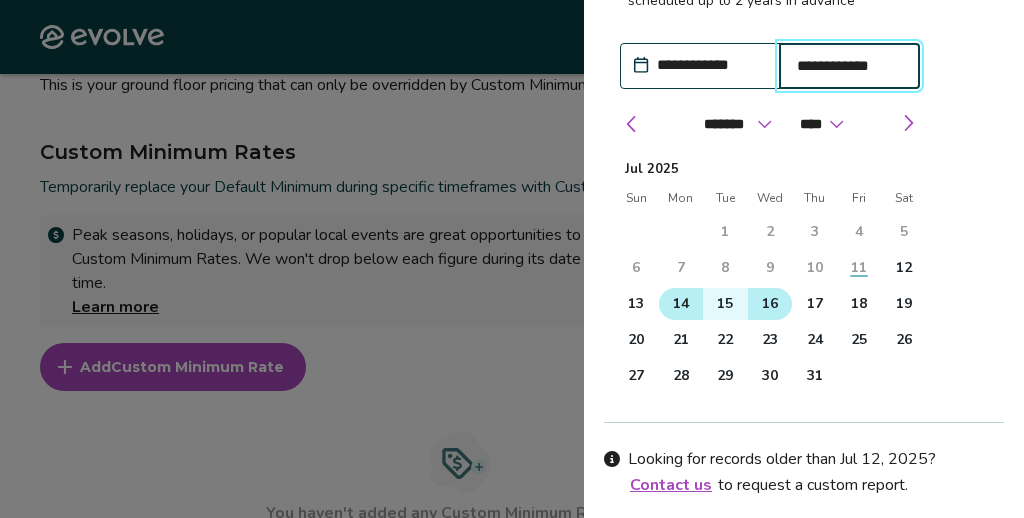 scroll, scrollTop: 140, scrollLeft: 0, axis: vertical 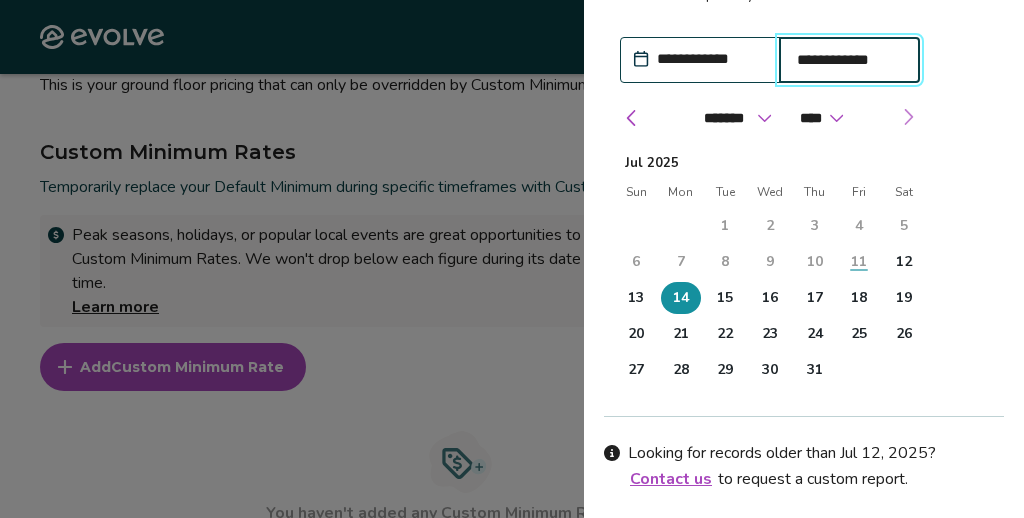 click at bounding box center (908, 117) 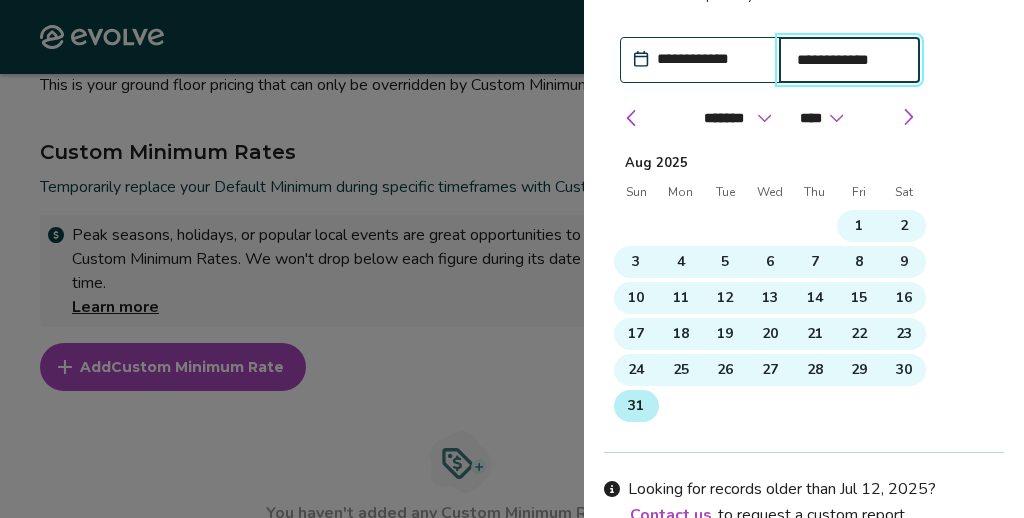 click on "31" at bounding box center [636, 406] 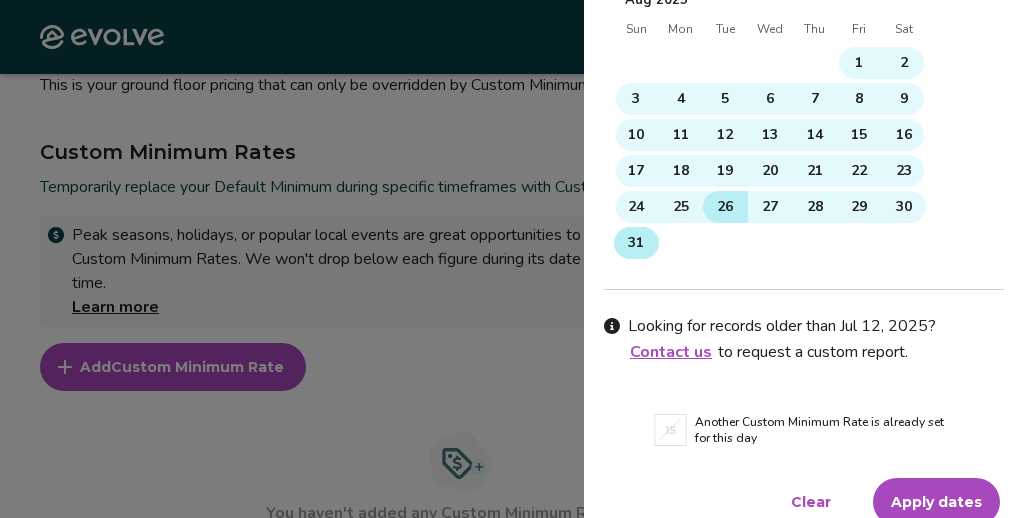 scroll, scrollTop: 323, scrollLeft: 0, axis: vertical 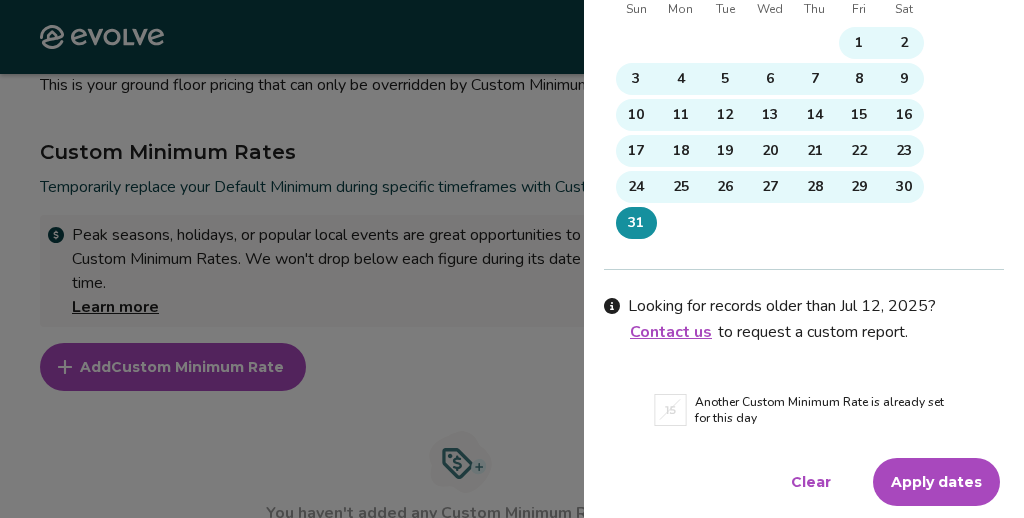 click on "Apply dates" at bounding box center [936, 482] 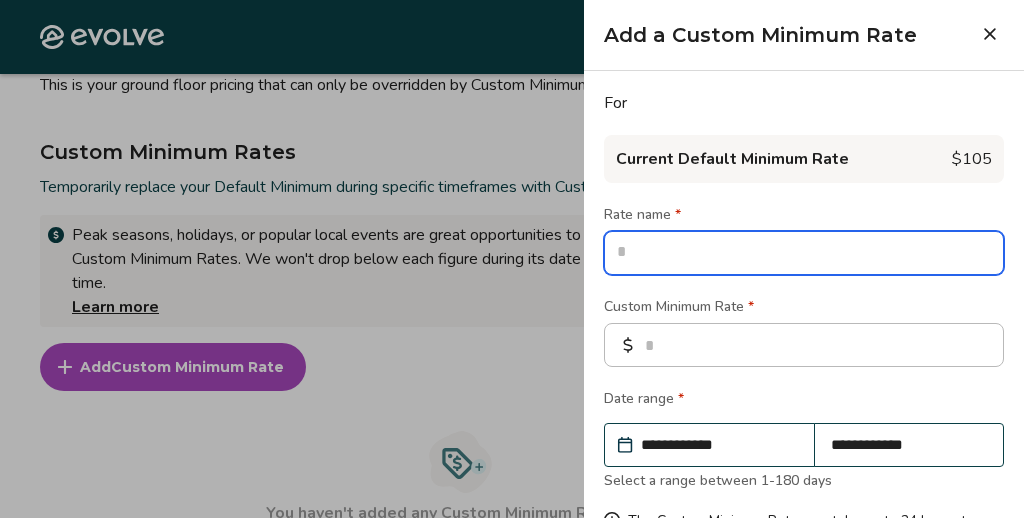 click at bounding box center (804, 253) 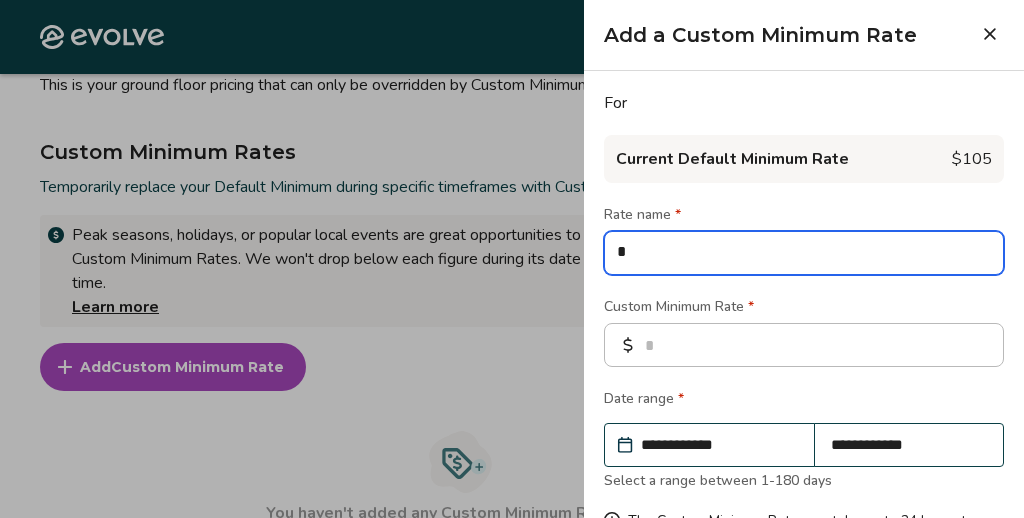 type on "**" 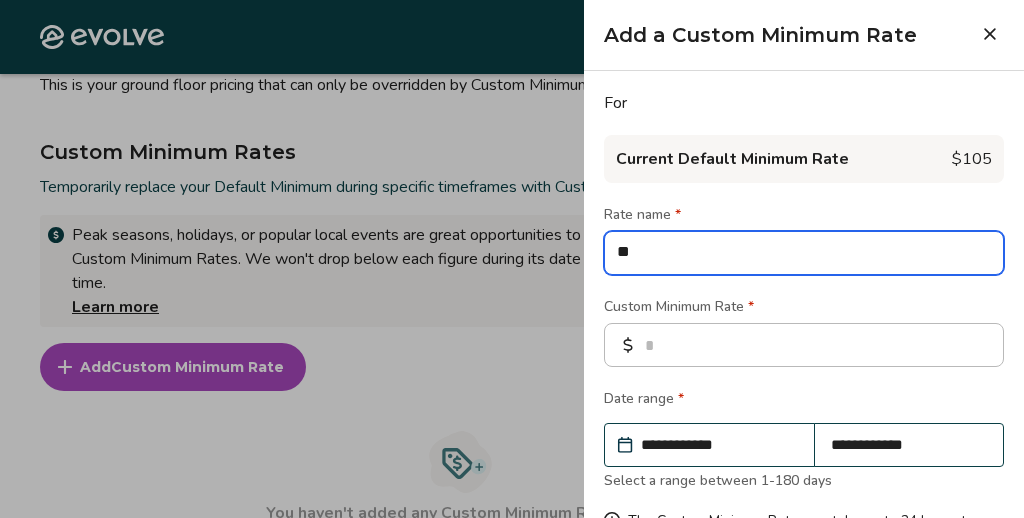 type on "***" 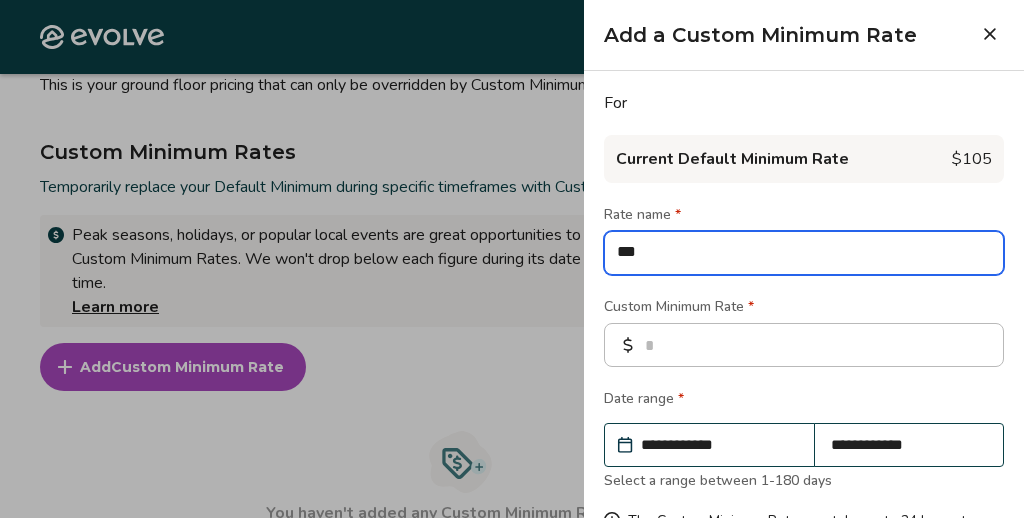 type on "****" 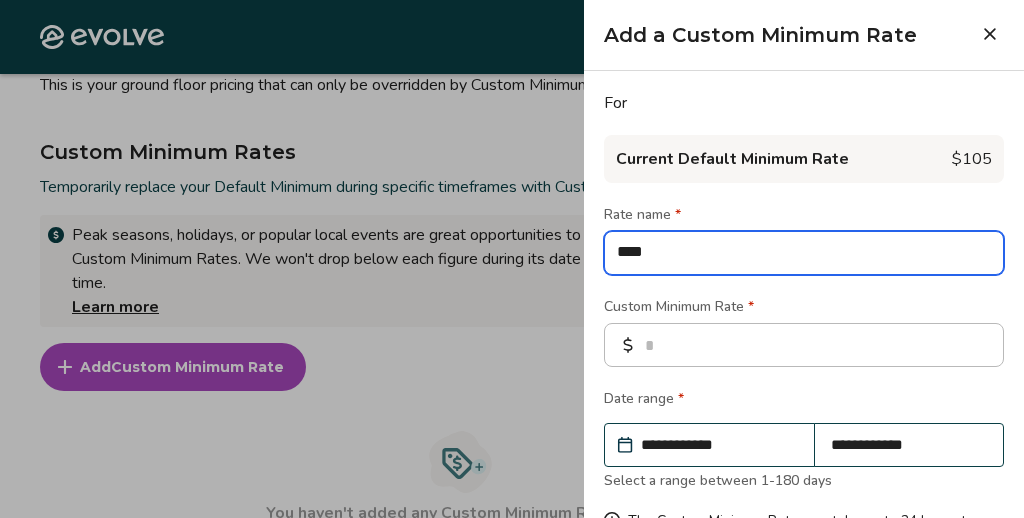 type on "*****" 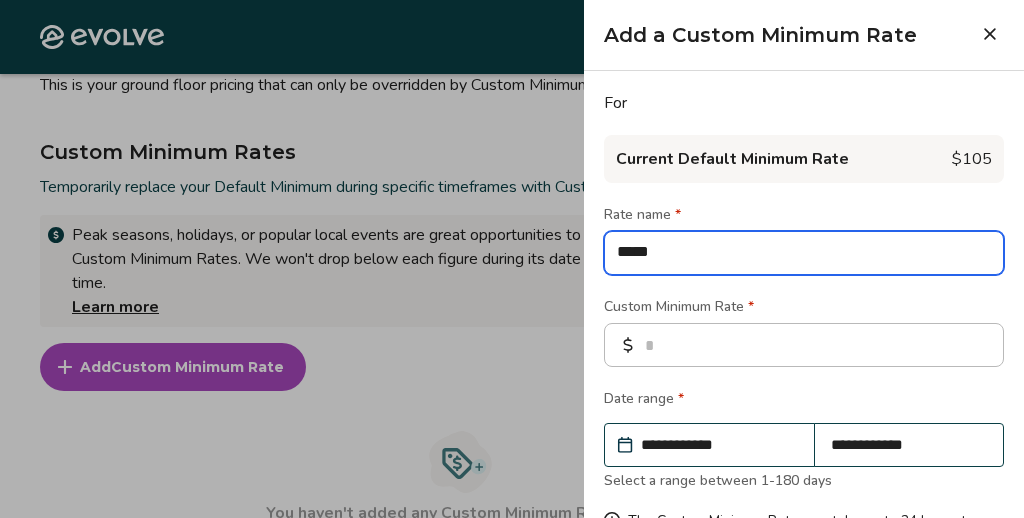 type on "******" 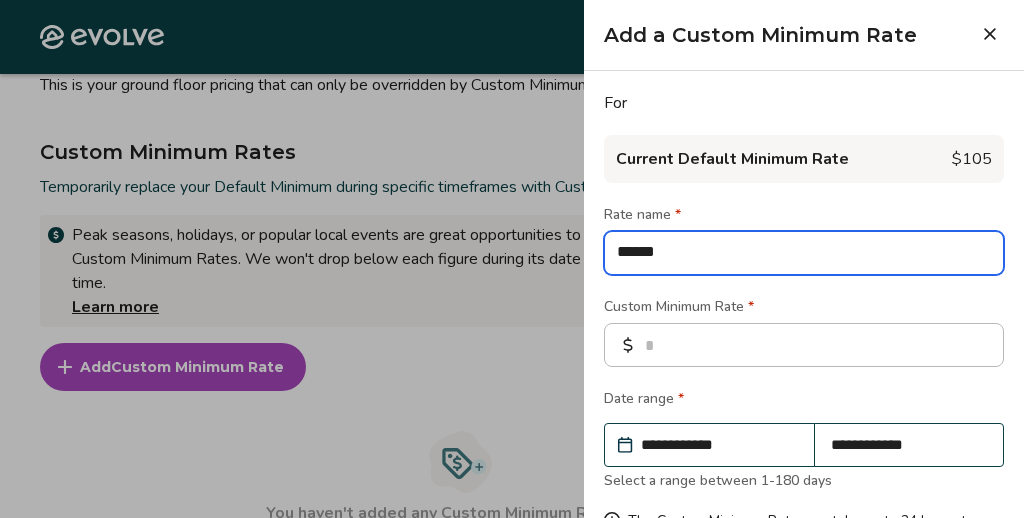type on "******" 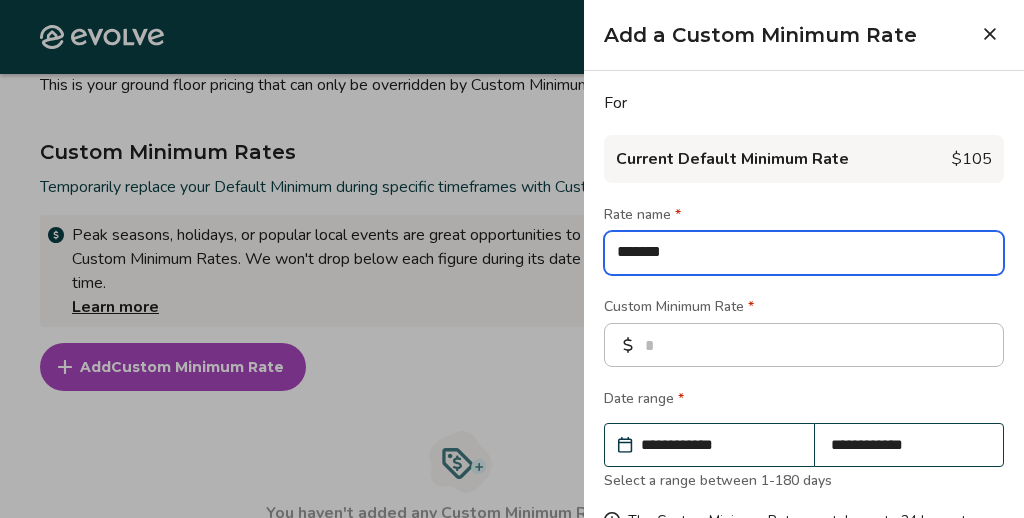type on "********" 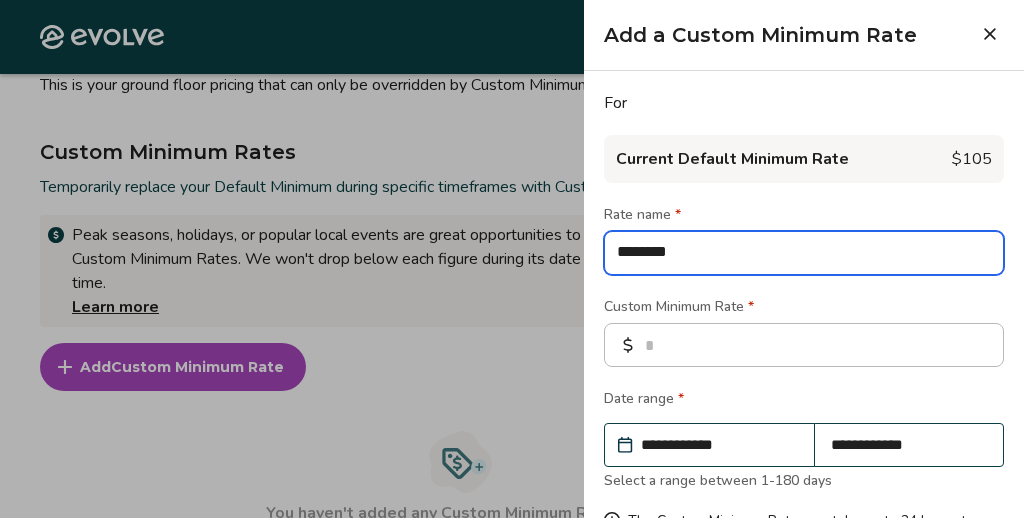 type on "*********" 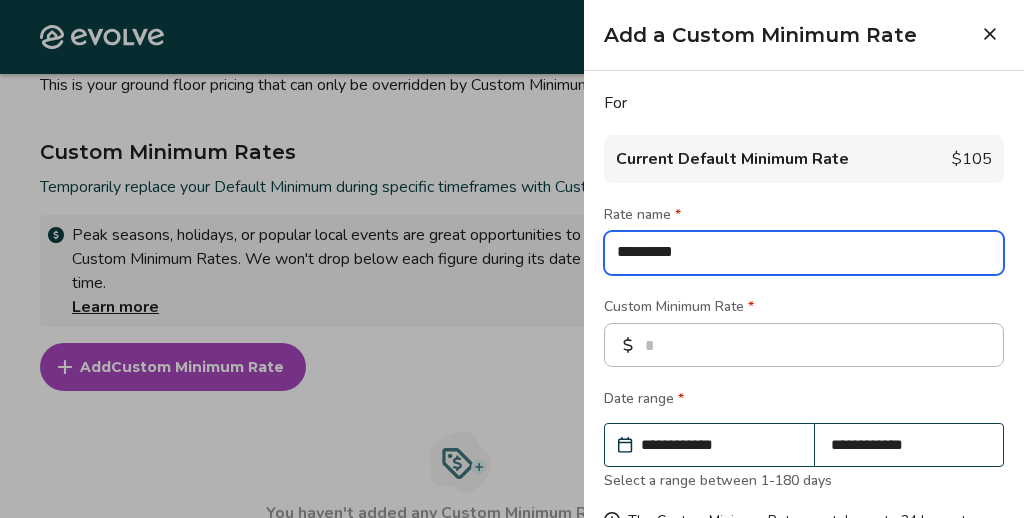 type on "**********" 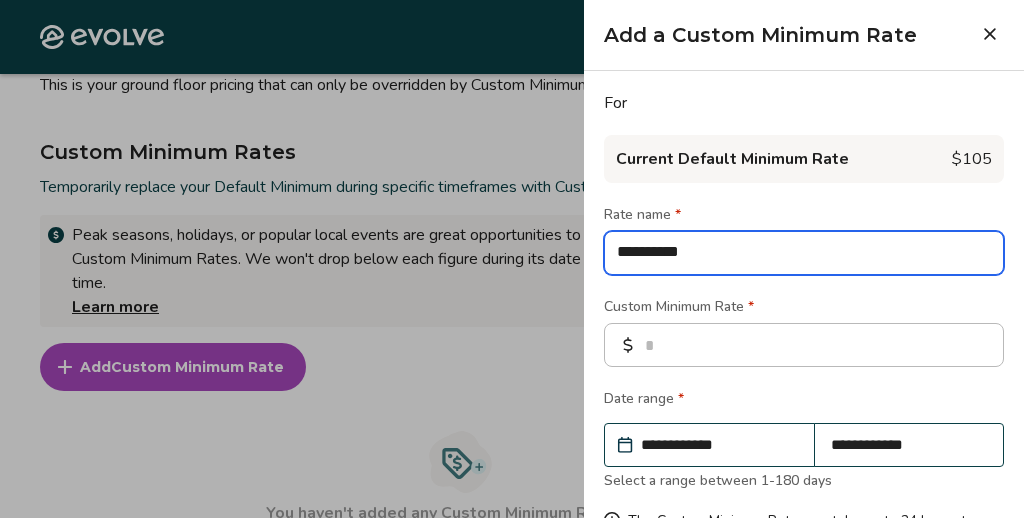 type on "*" 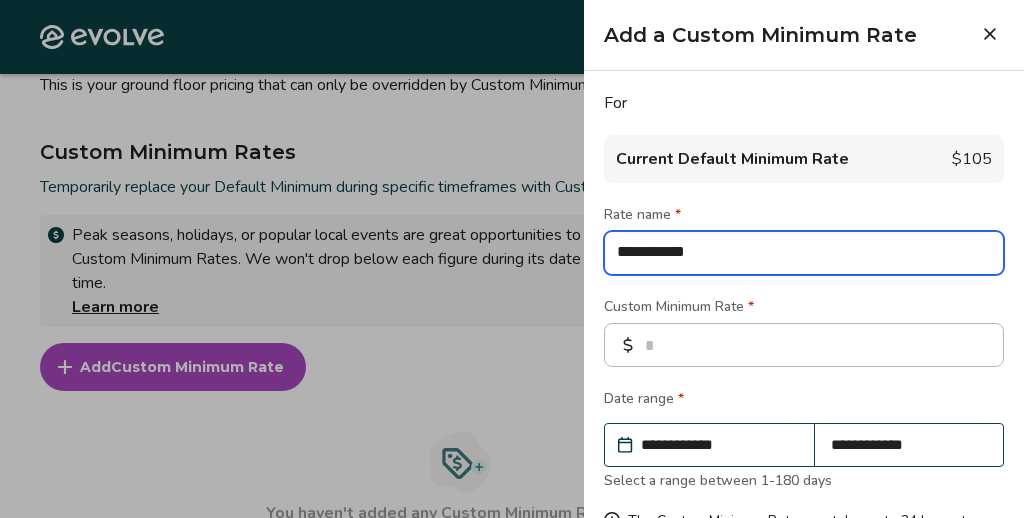 type on "*" 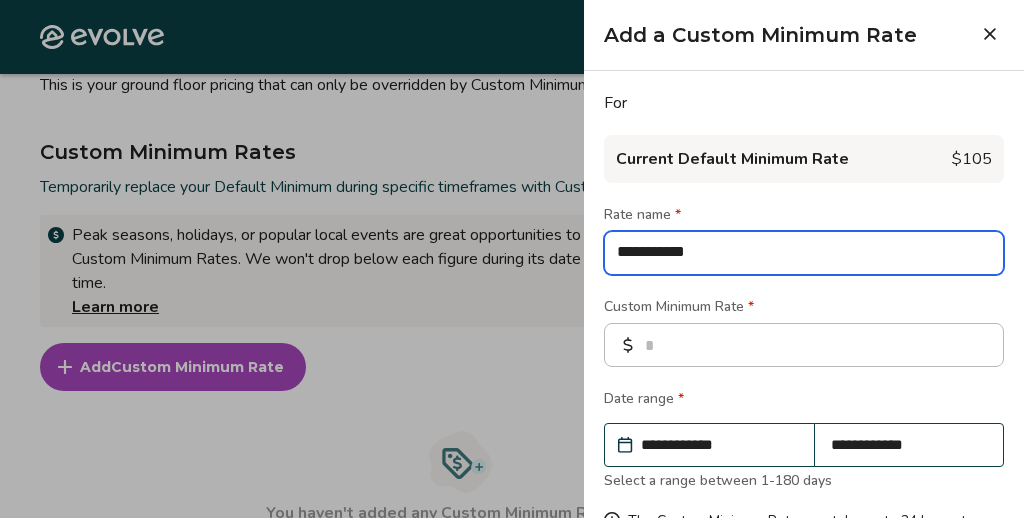 type on "**********" 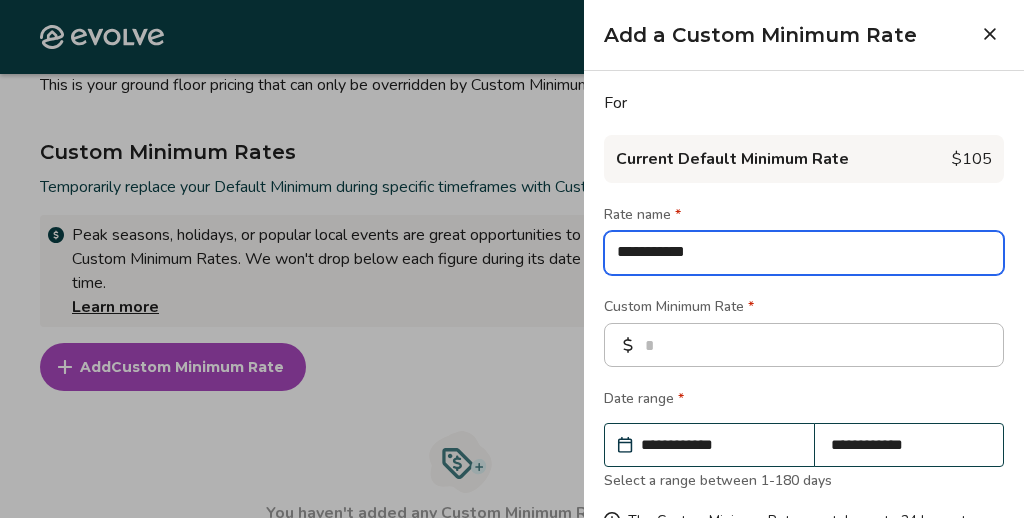 type on "*" 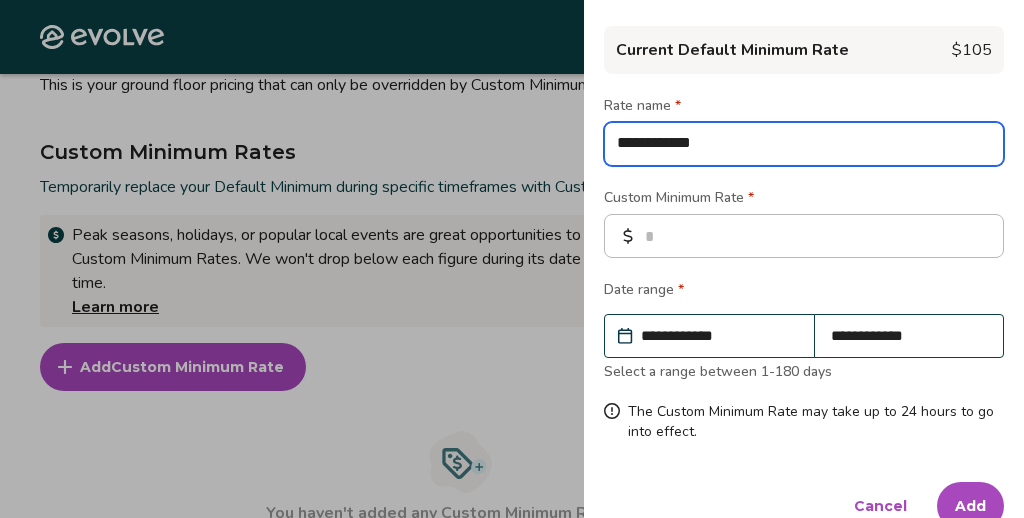 scroll, scrollTop: 110, scrollLeft: 0, axis: vertical 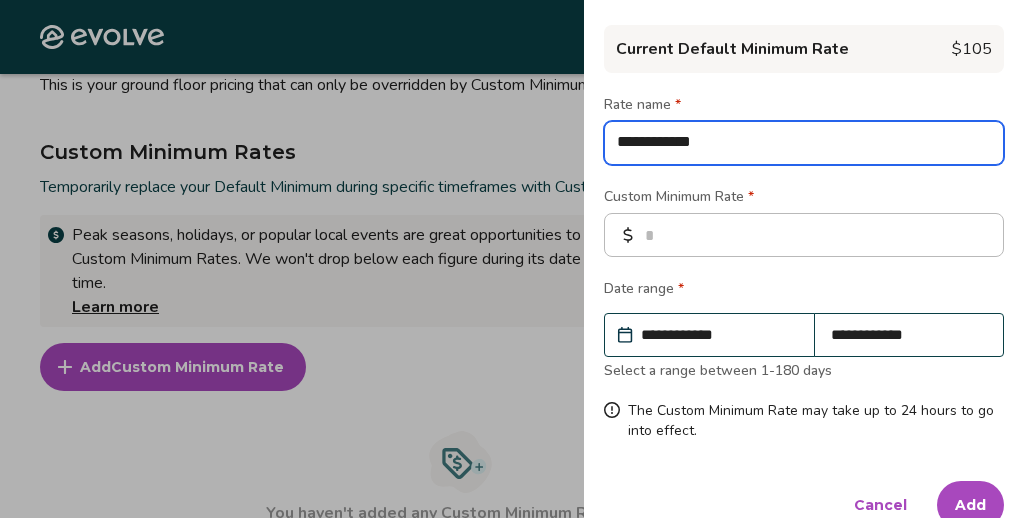 type on "**********" 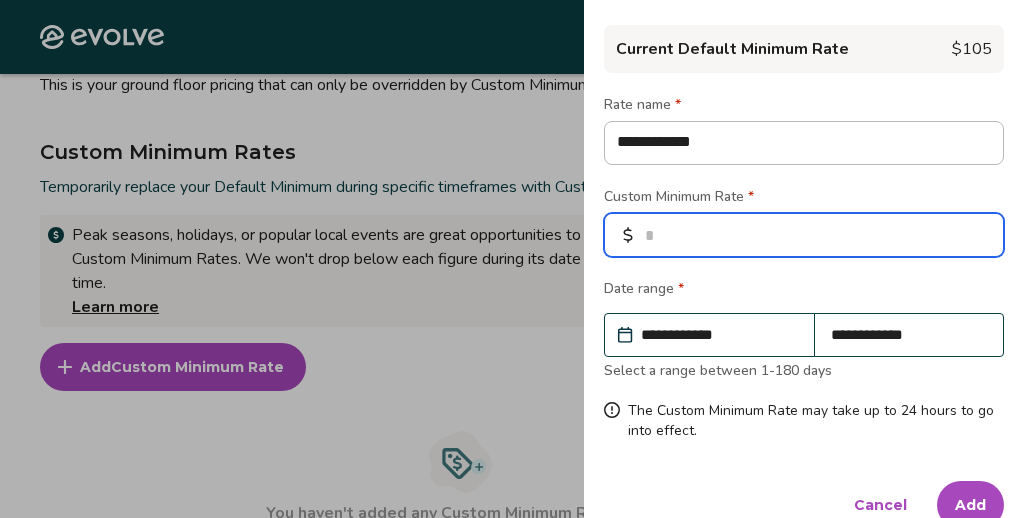 click at bounding box center (804, 235) 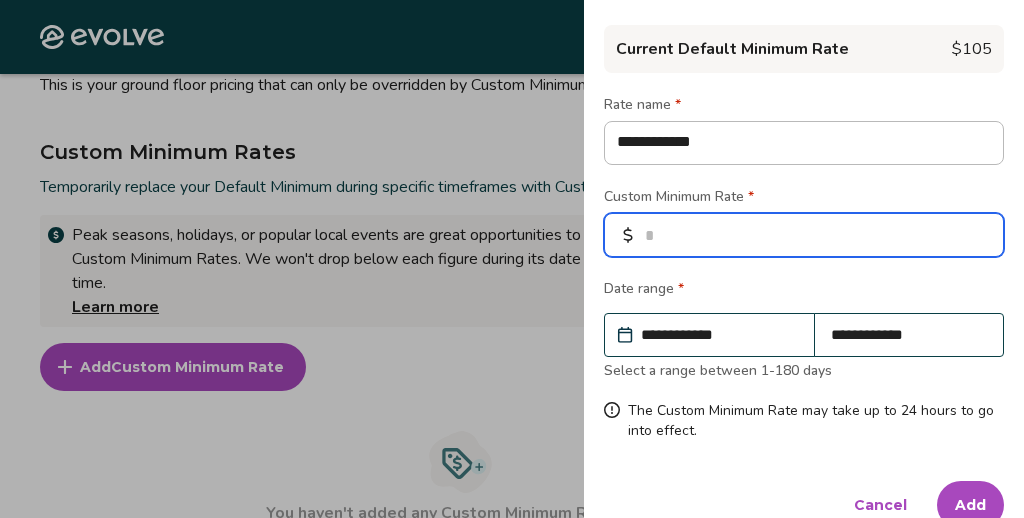 type on "*" 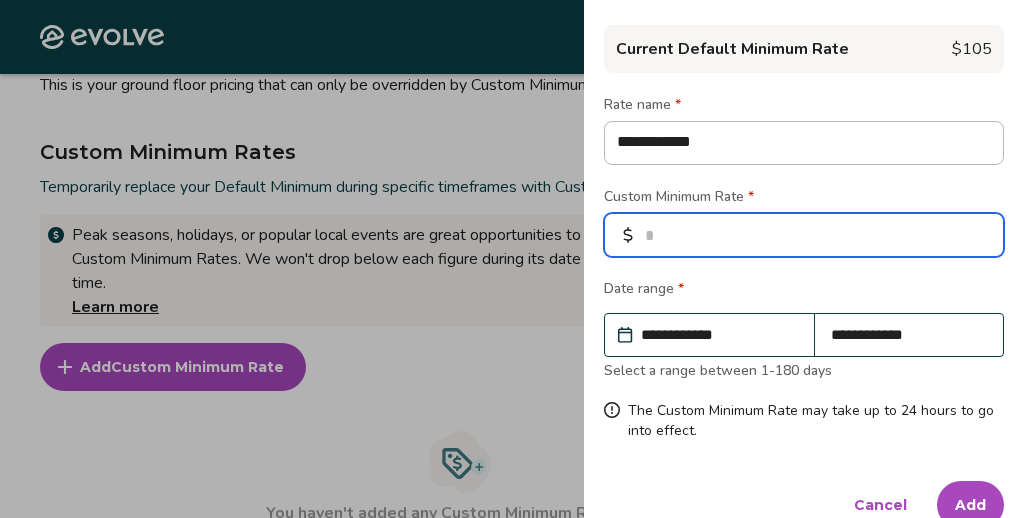 type on "**" 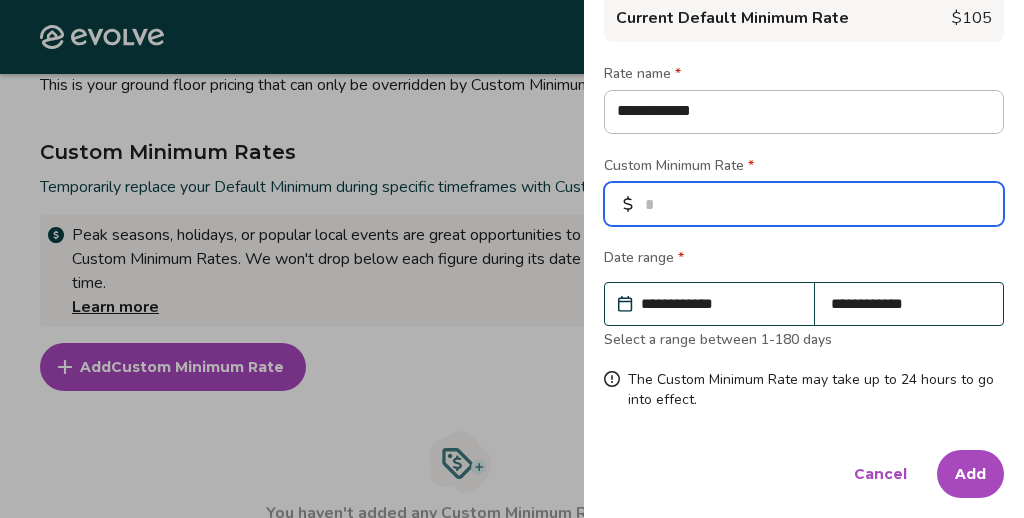 type on "*" 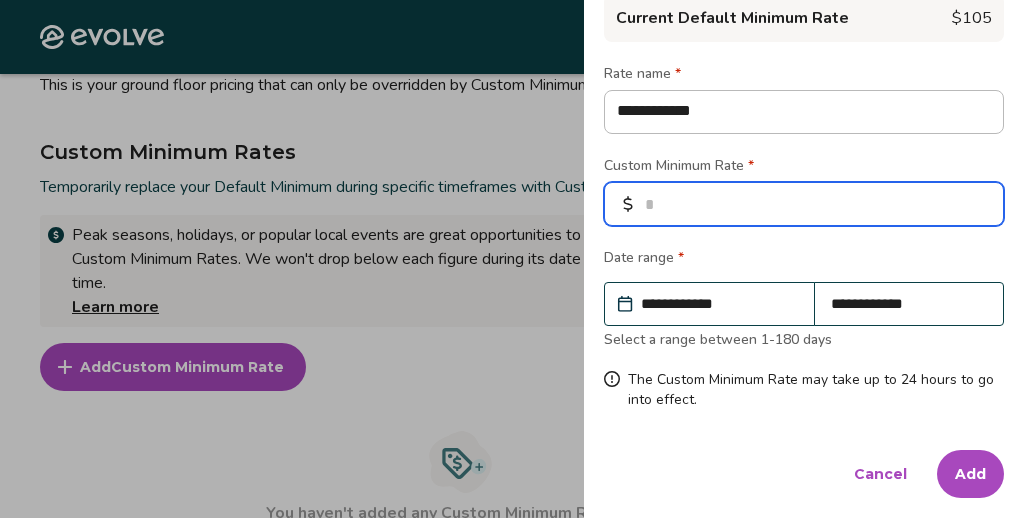 type on "*" 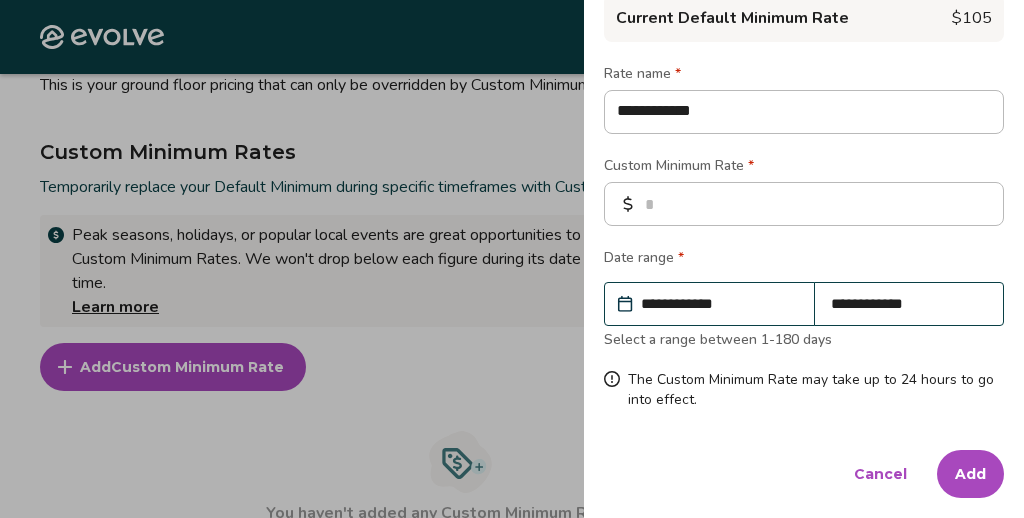 click on "Add" at bounding box center [970, 474] 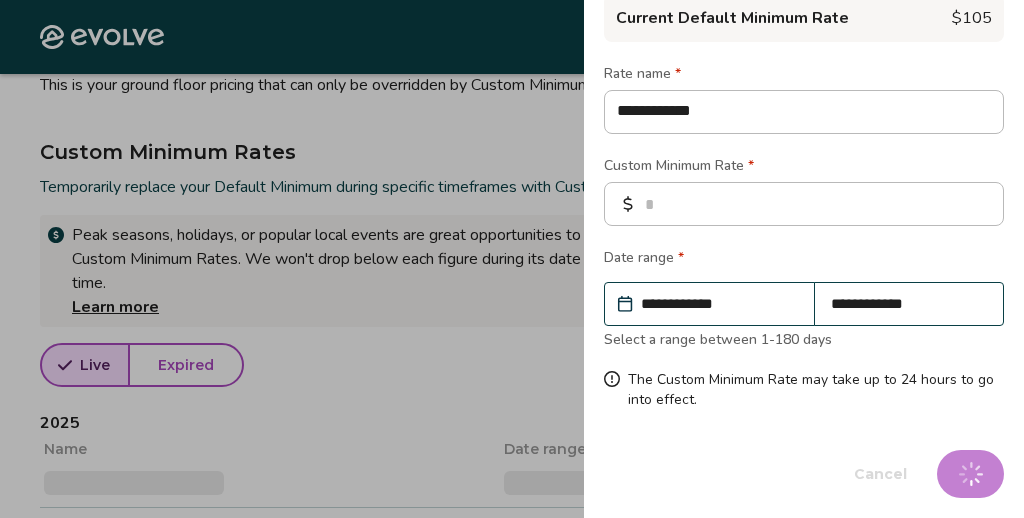 type on "*" 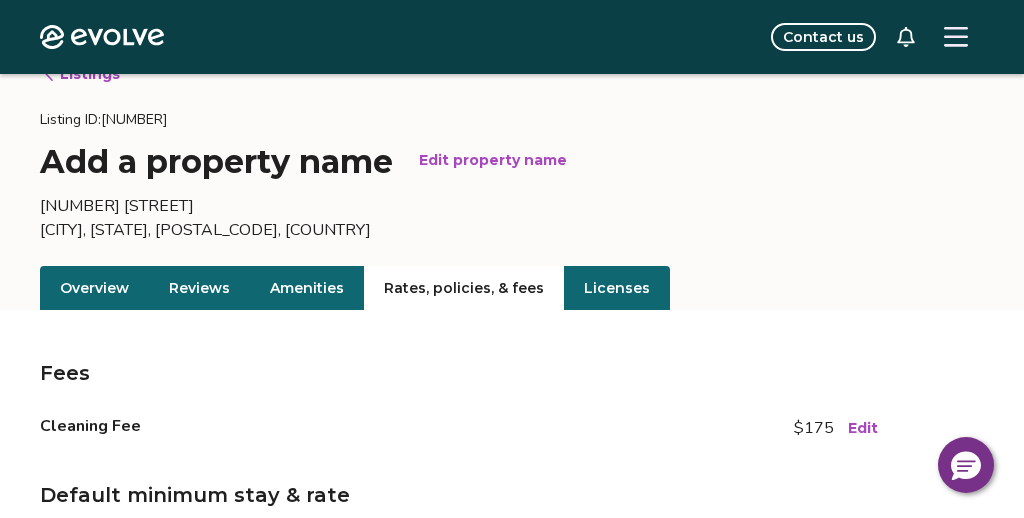 scroll, scrollTop: 0, scrollLeft: 0, axis: both 